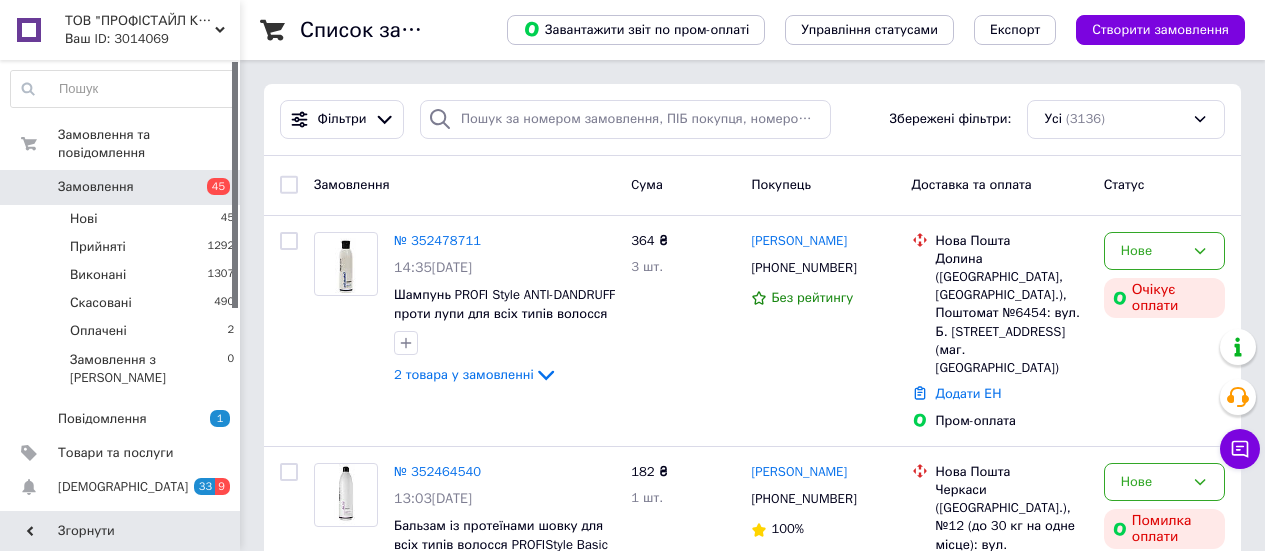 scroll, scrollTop: 0, scrollLeft: 0, axis: both 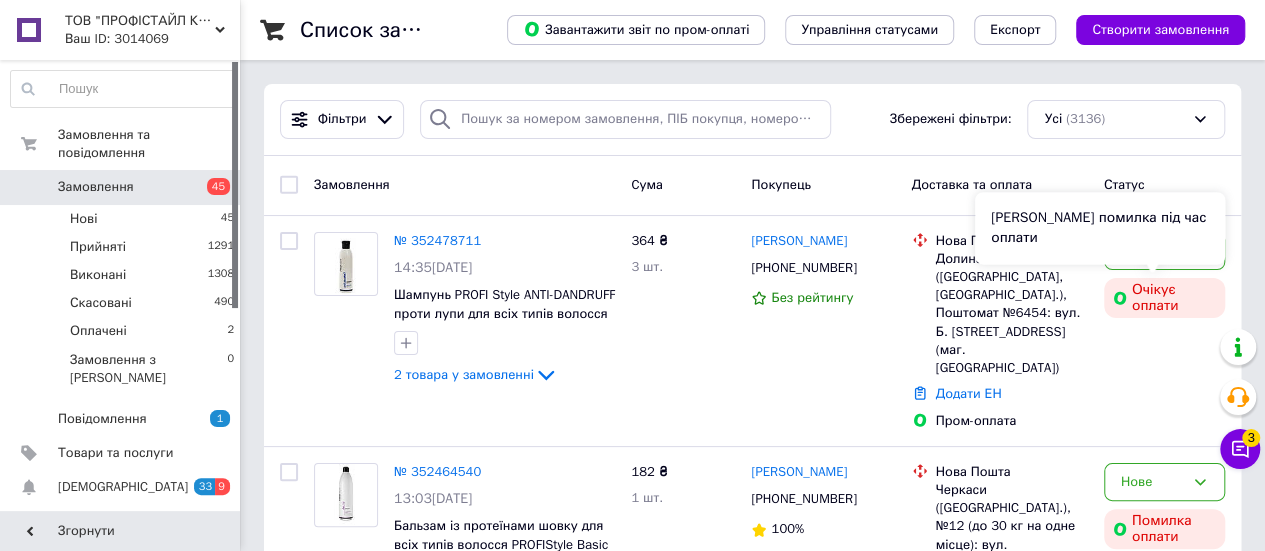 click on "Сталася помилка під час оплати" at bounding box center (1100, 228) 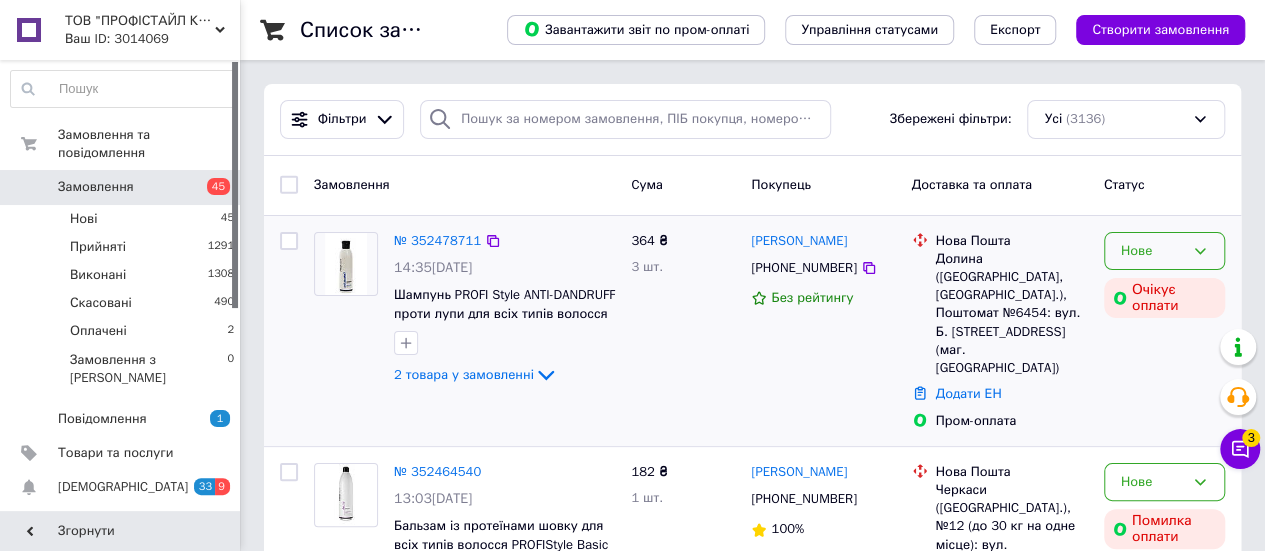 click 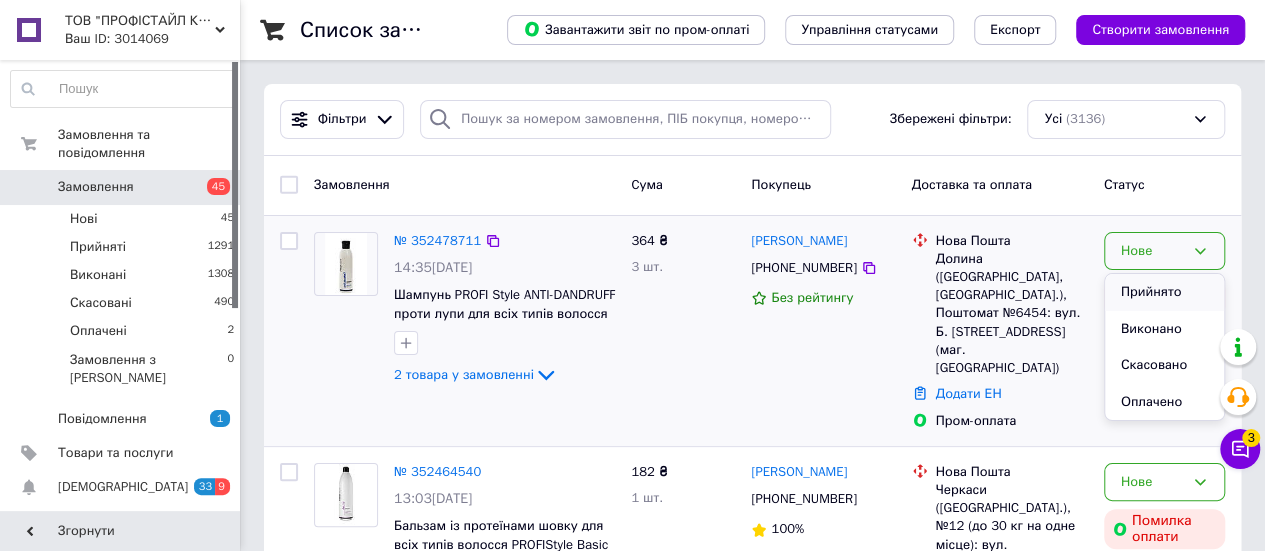 click on "Прийнято" at bounding box center (1164, 292) 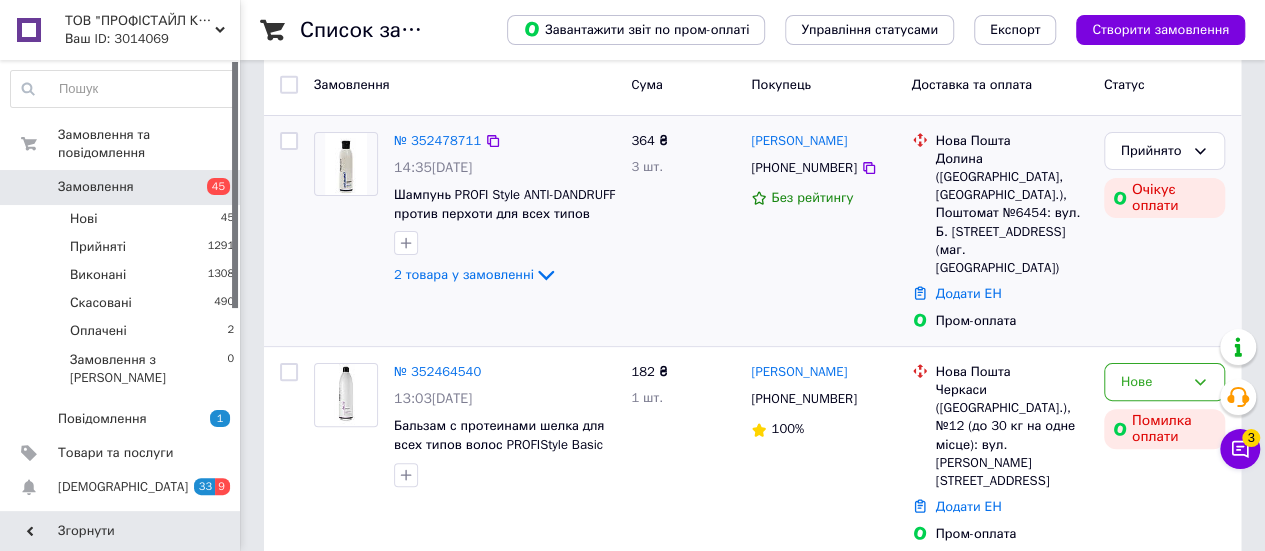 scroll, scrollTop: 200, scrollLeft: 0, axis: vertical 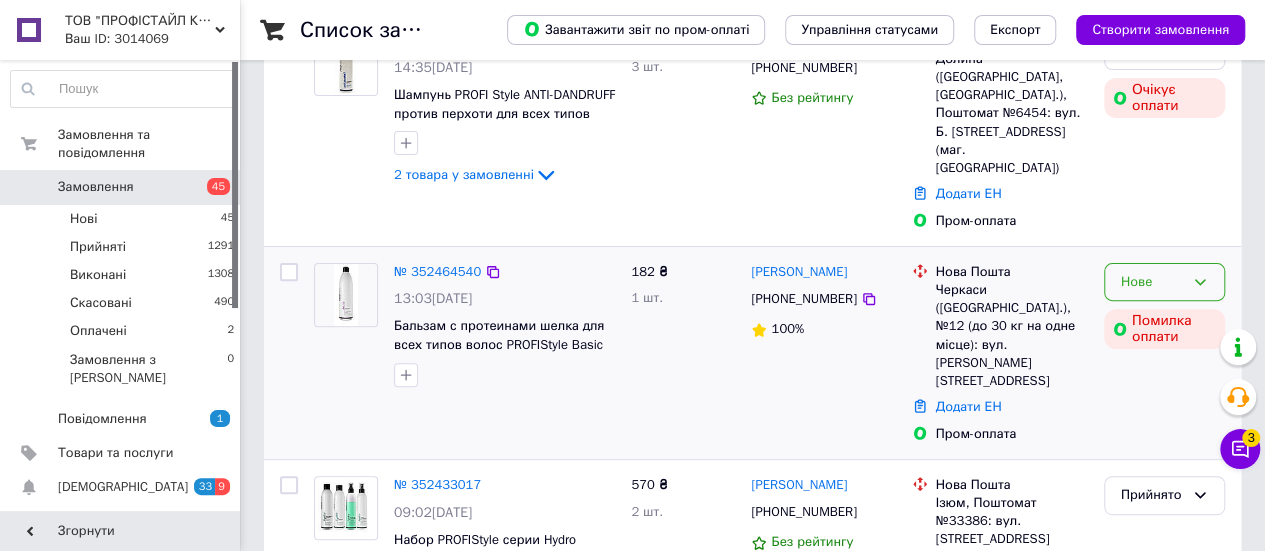 click 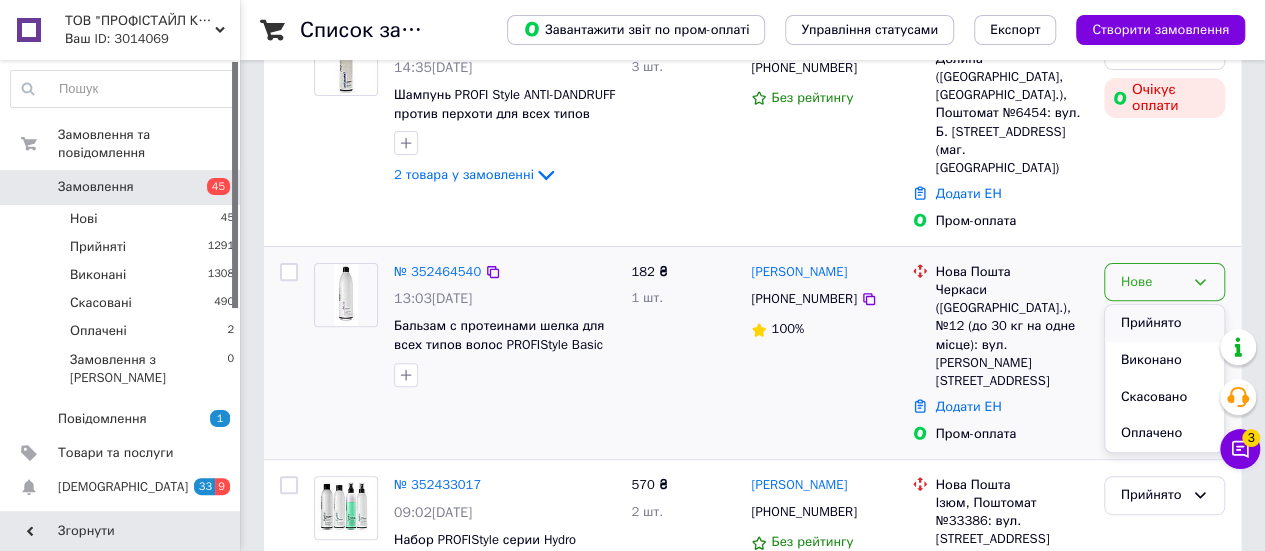 click on "Прийнято" at bounding box center [1164, 323] 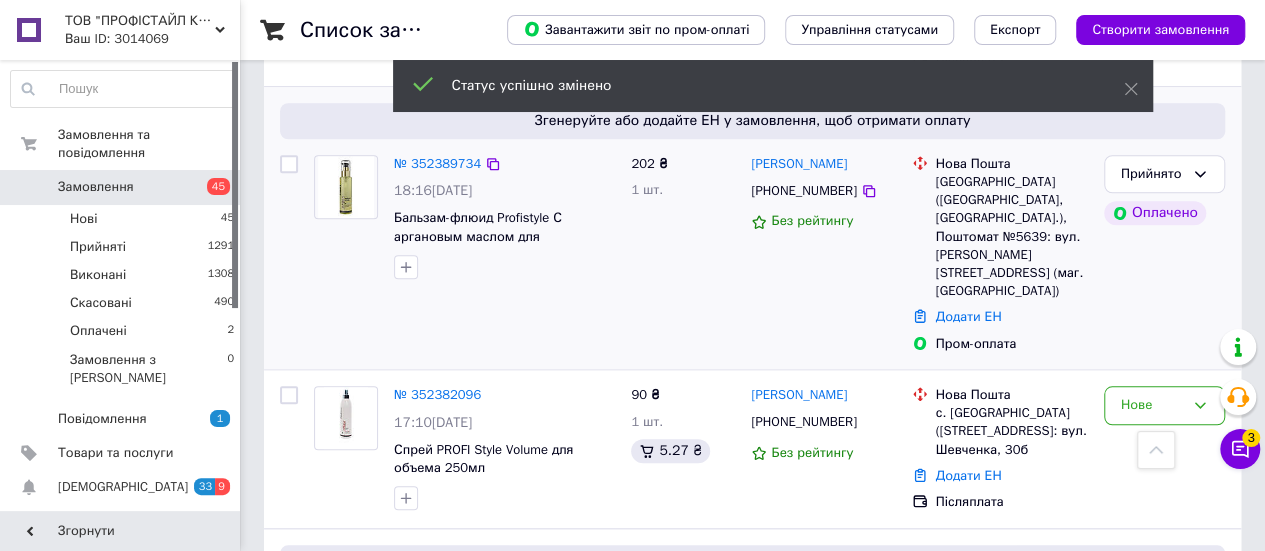 scroll, scrollTop: 800, scrollLeft: 0, axis: vertical 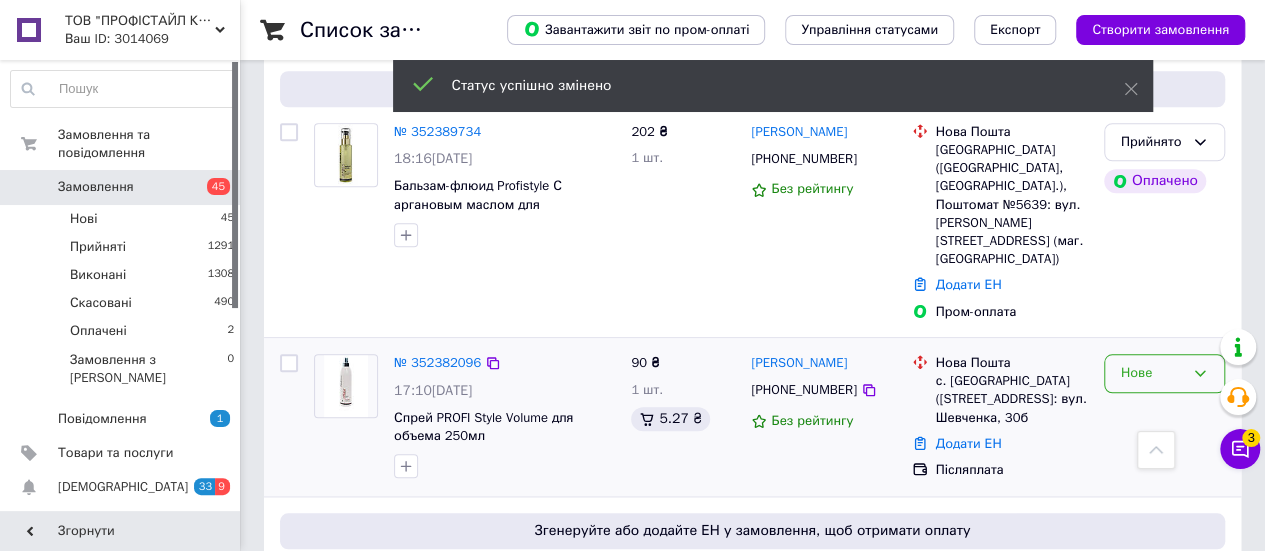 click 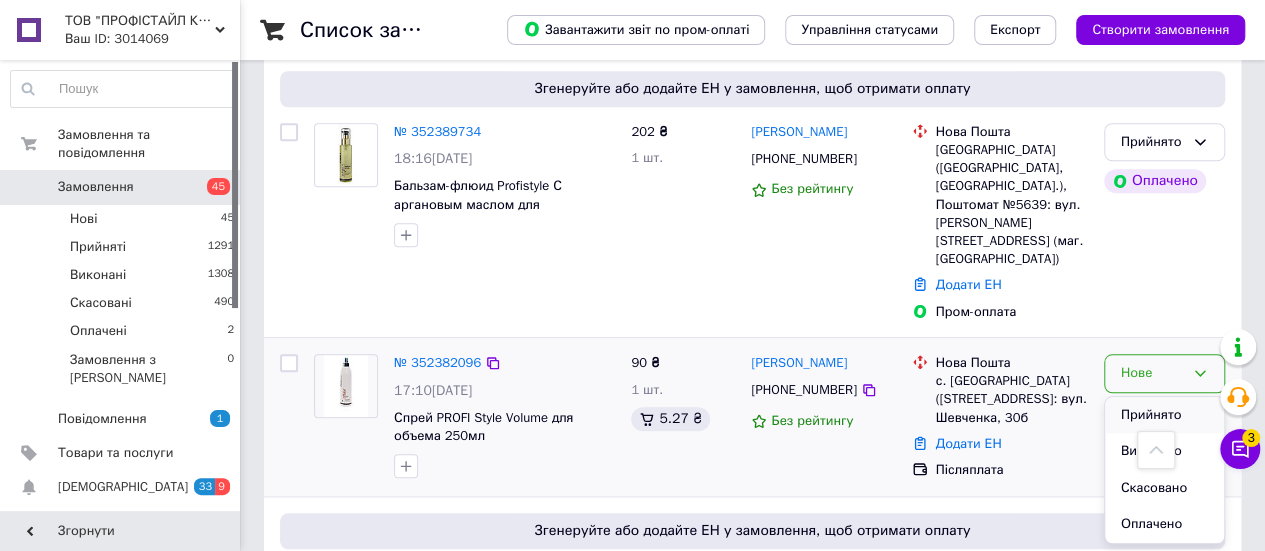 click on "Прийнято" at bounding box center [1164, 415] 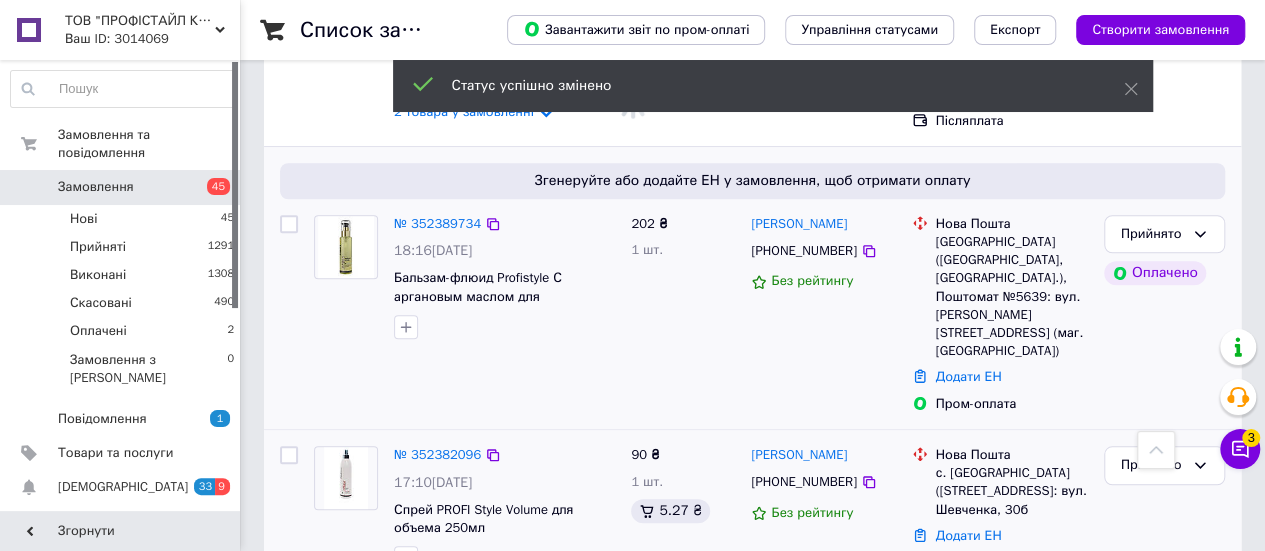 scroll, scrollTop: 700, scrollLeft: 0, axis: vertical 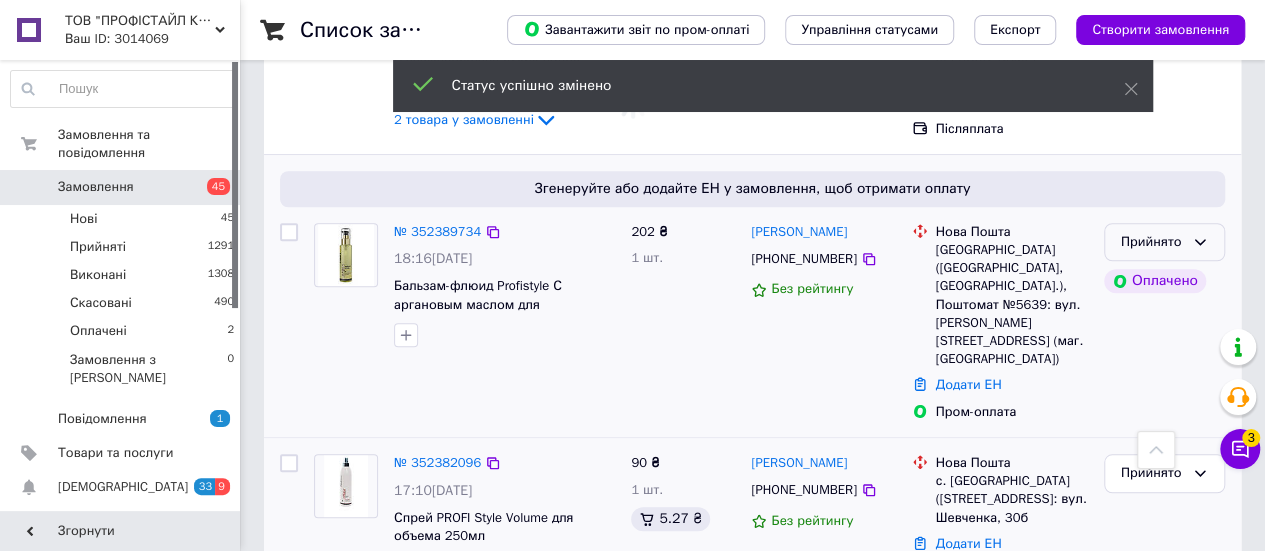 click 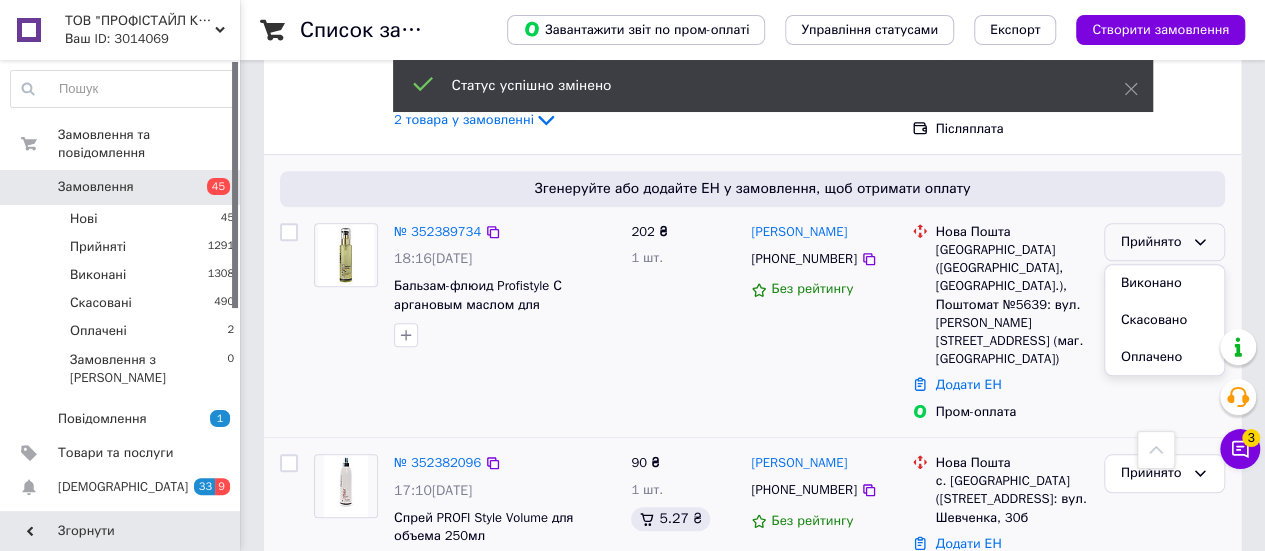 click on "Пром-оплата" at bounding box center [1012, 412] 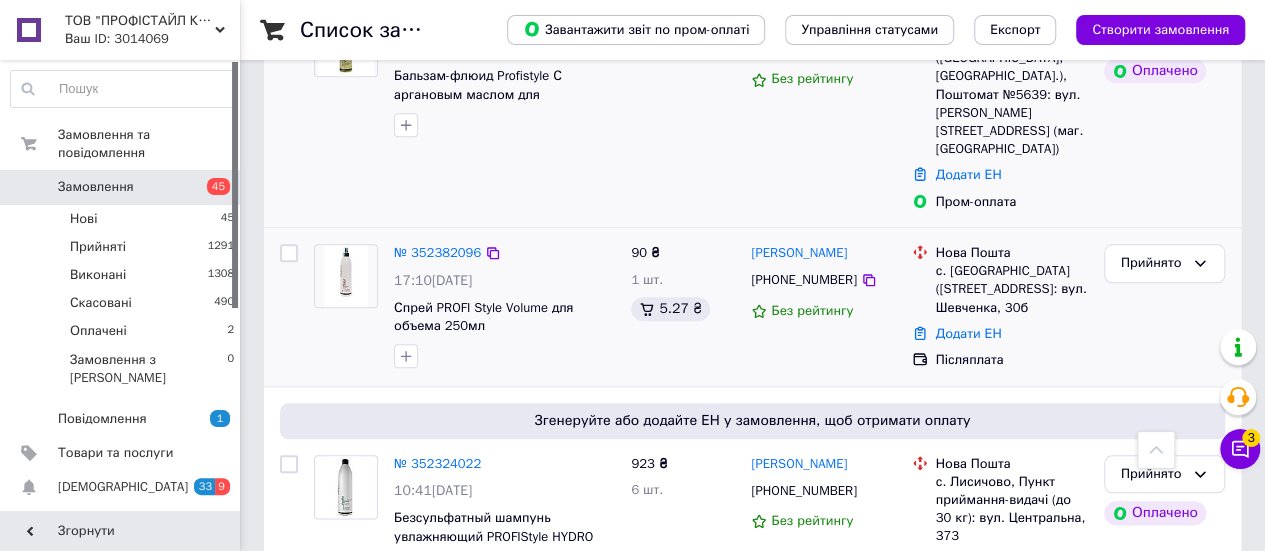 scroll, scrollTop: 1000, scrollLeft: 0, axis: vertical 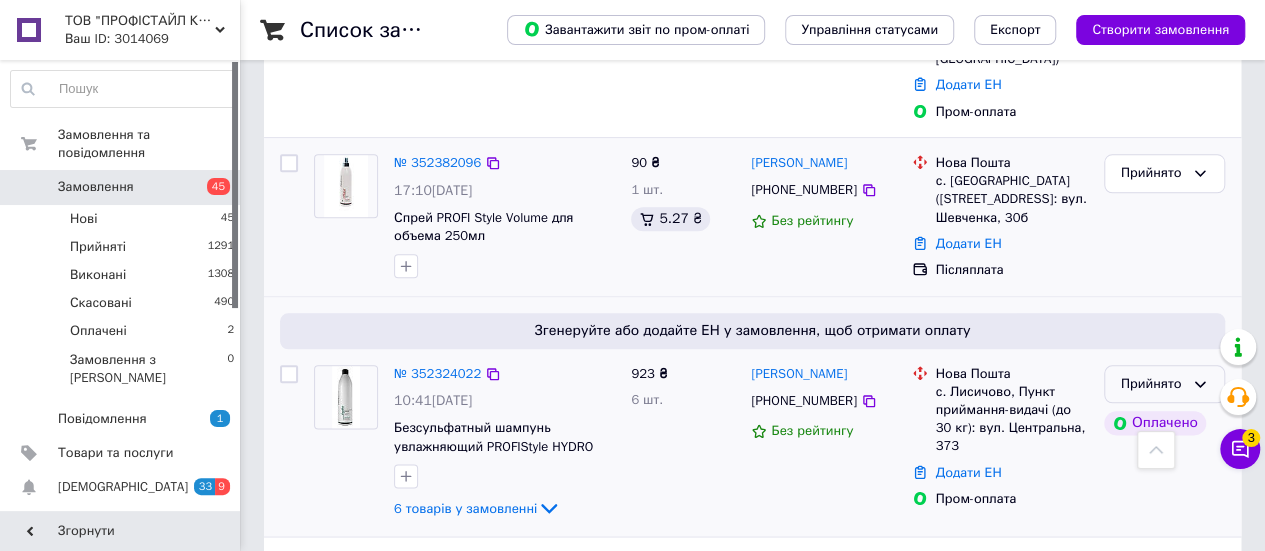 click 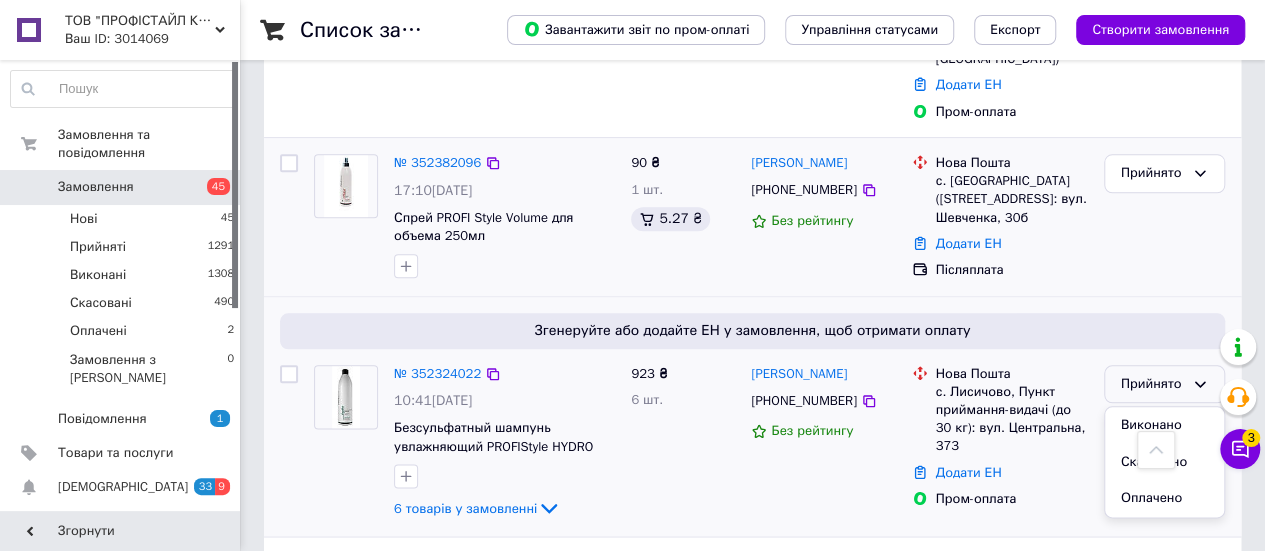 click on "Нова Пошта с. Лисичово, Пункт приймання-видачі (до 30 кг): вул. Центральна, 373 Додати ЕН Пром-оплата" at bounding box center (1000, 443) 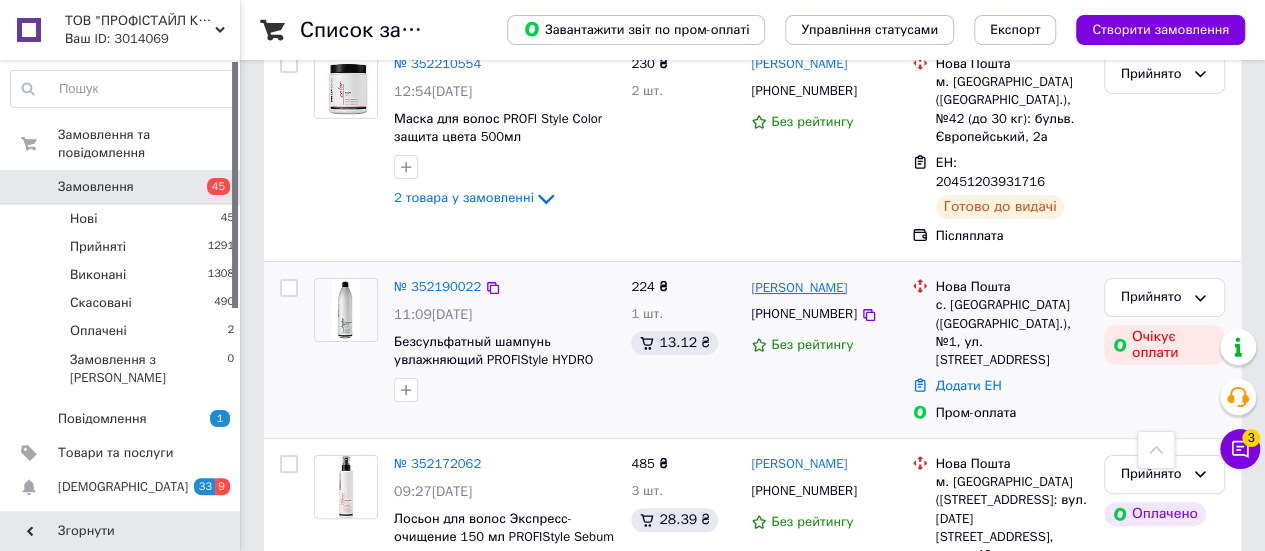 scroll, scrollTop: 3816, scrollLeft: 0, axis: vertical 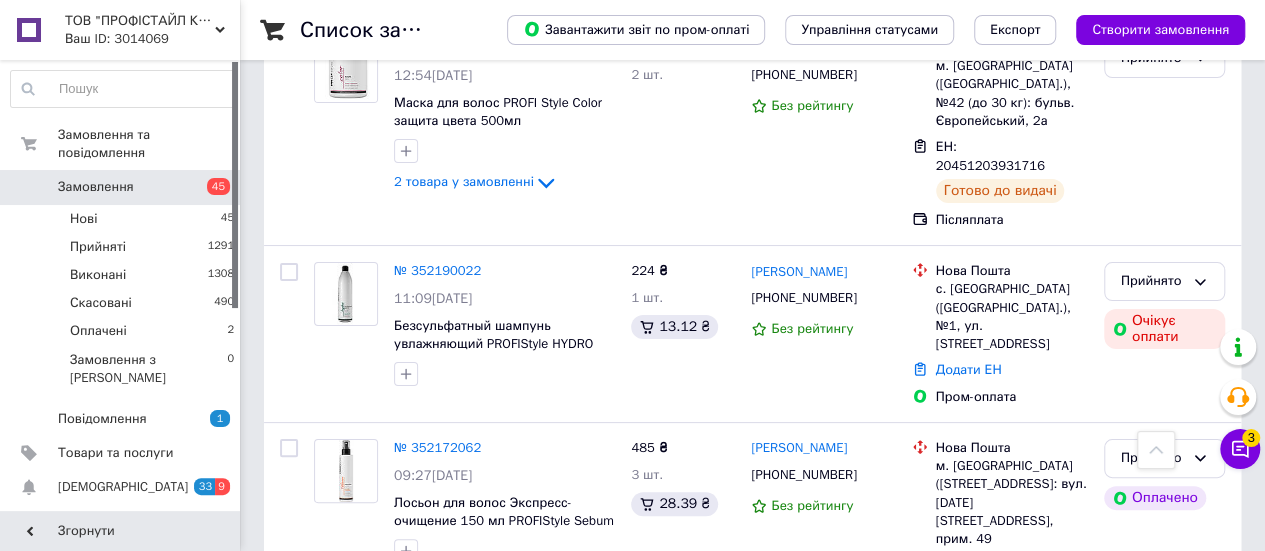 click on "2" at bounding box center [327, 950] 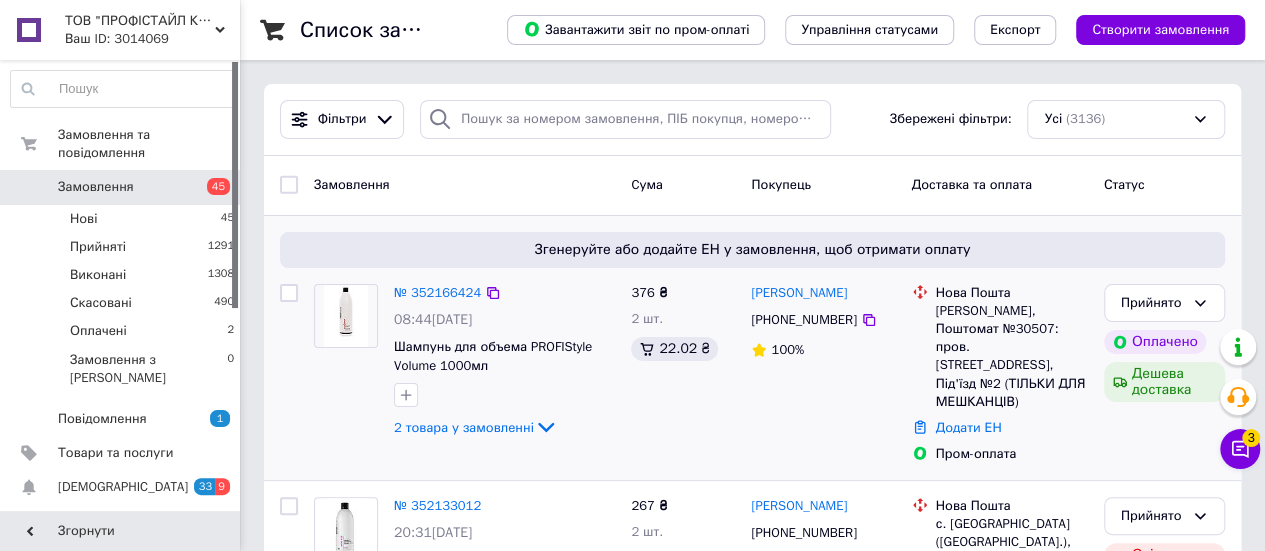 scroll, scrollTop: 100, scrollLeft: 0, axis: vertical 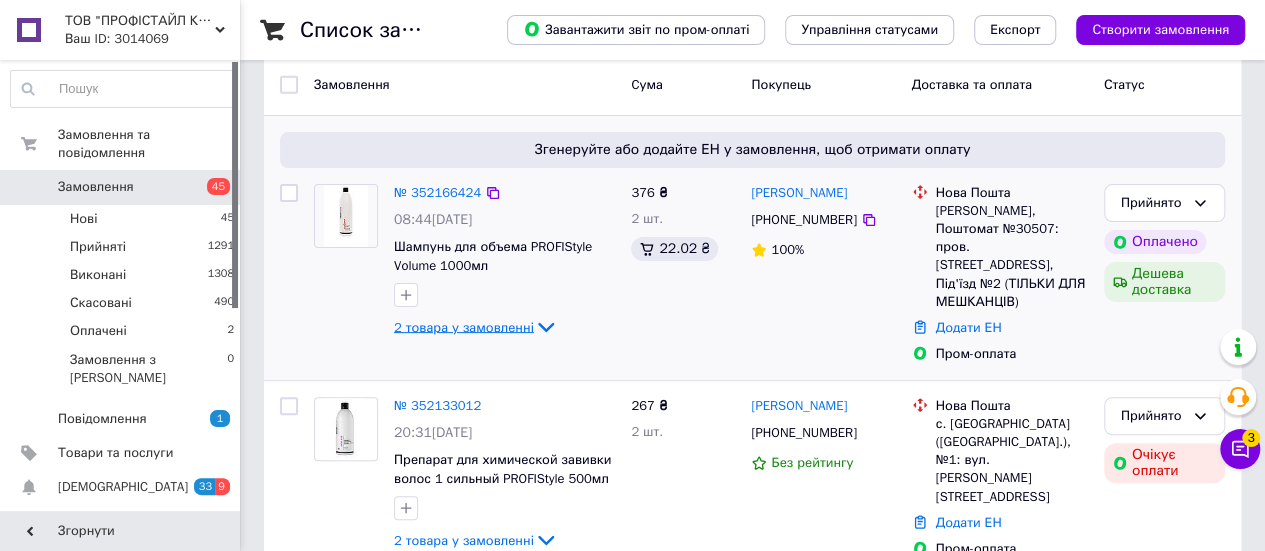 click on "2 товара у замовленні" at bounding box center [464, 326] 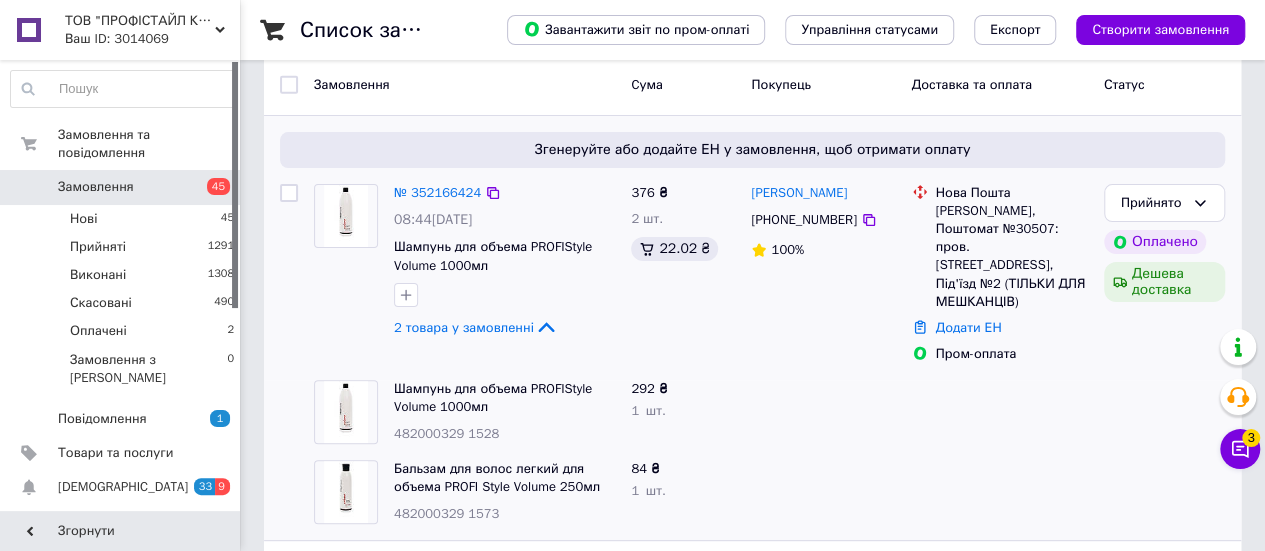 scroll, scrollTop: 200, scrollLeft: 0, axis: vertical 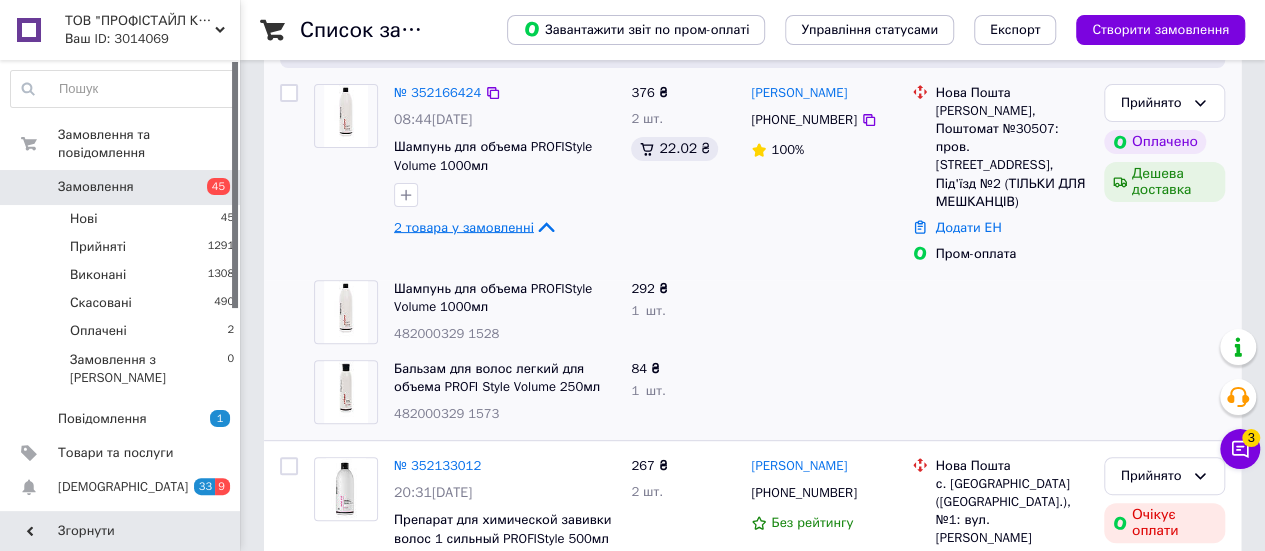 click on "2 товара у замовленні" at bounding box center (464, 226) 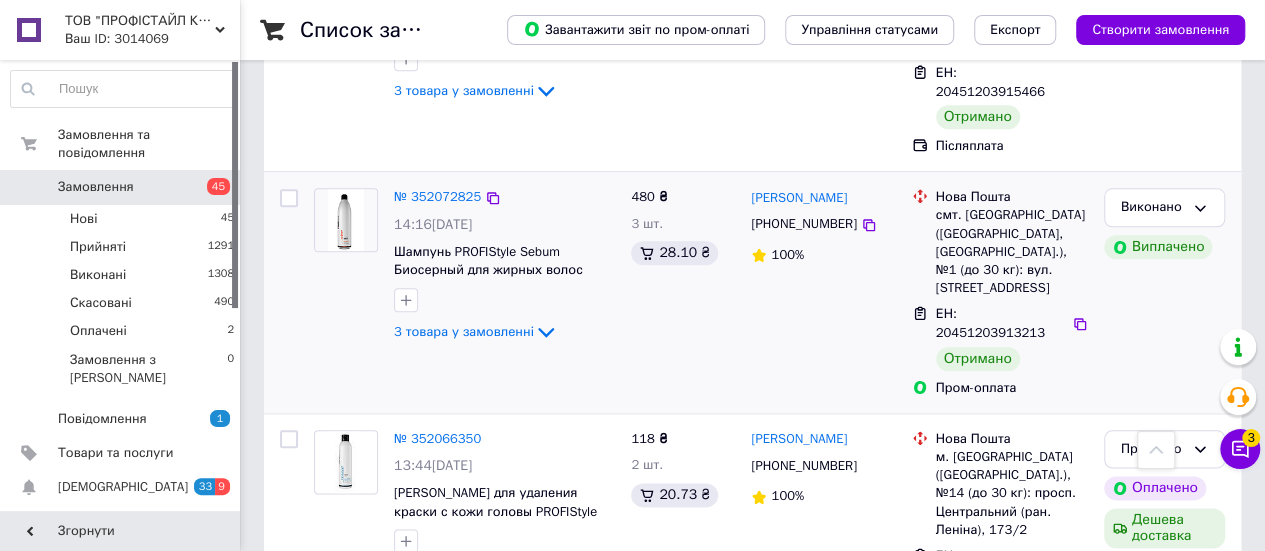 scroll, scrollTop: 1000, scrollLeft: 0, axis: vertical 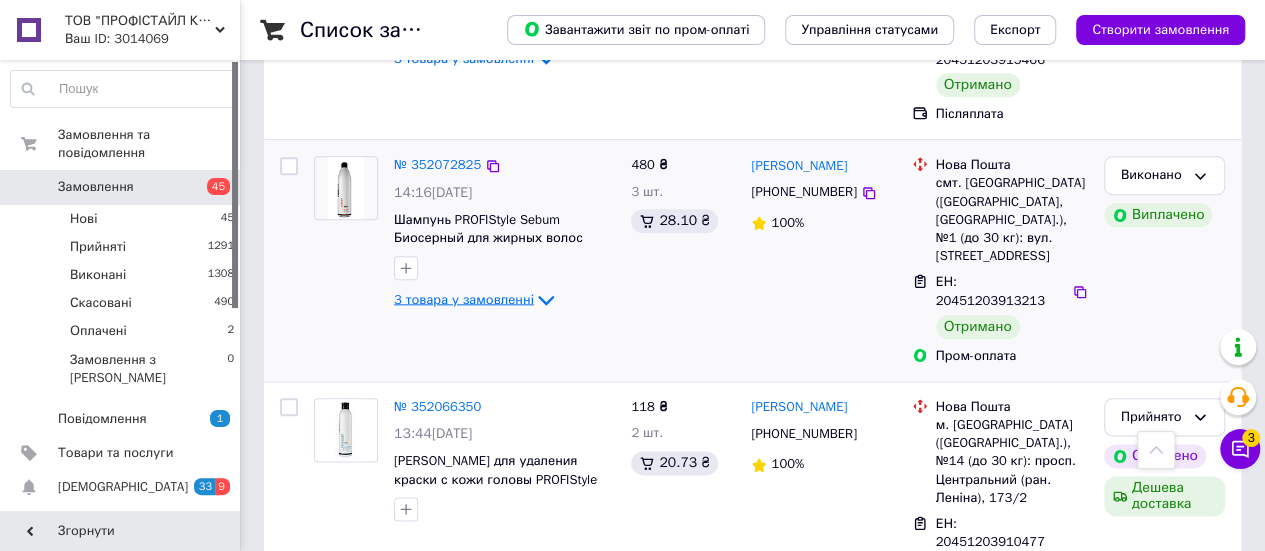 click on "3 товара у замовленні" at bounding box center (464, 299) 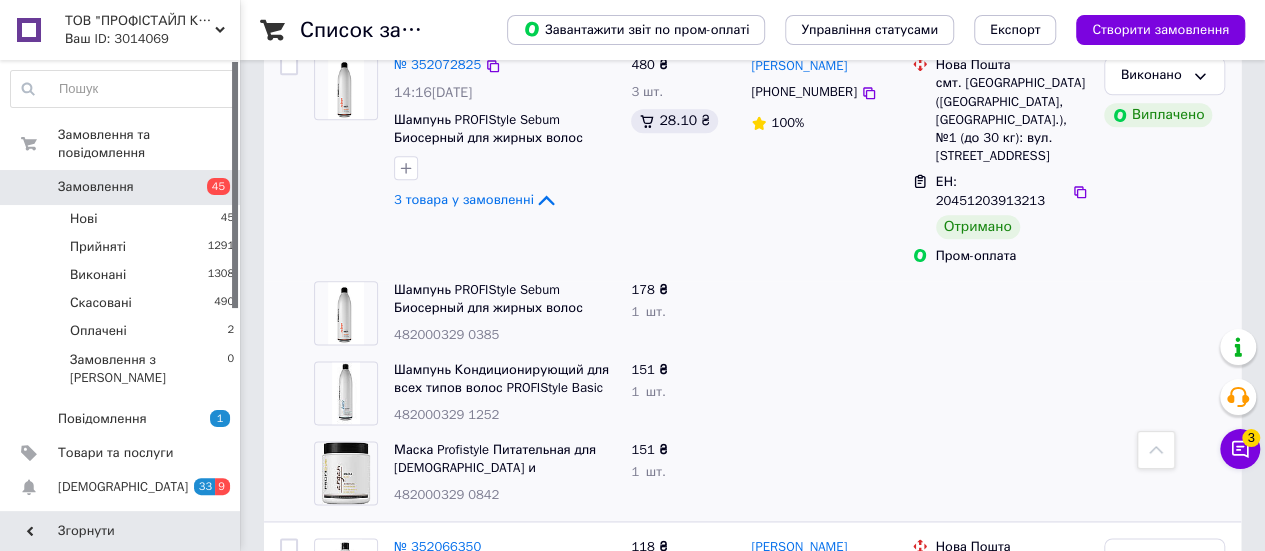 scroll, scrollTop: 1000, scrollLeft: 0, axis: vertical 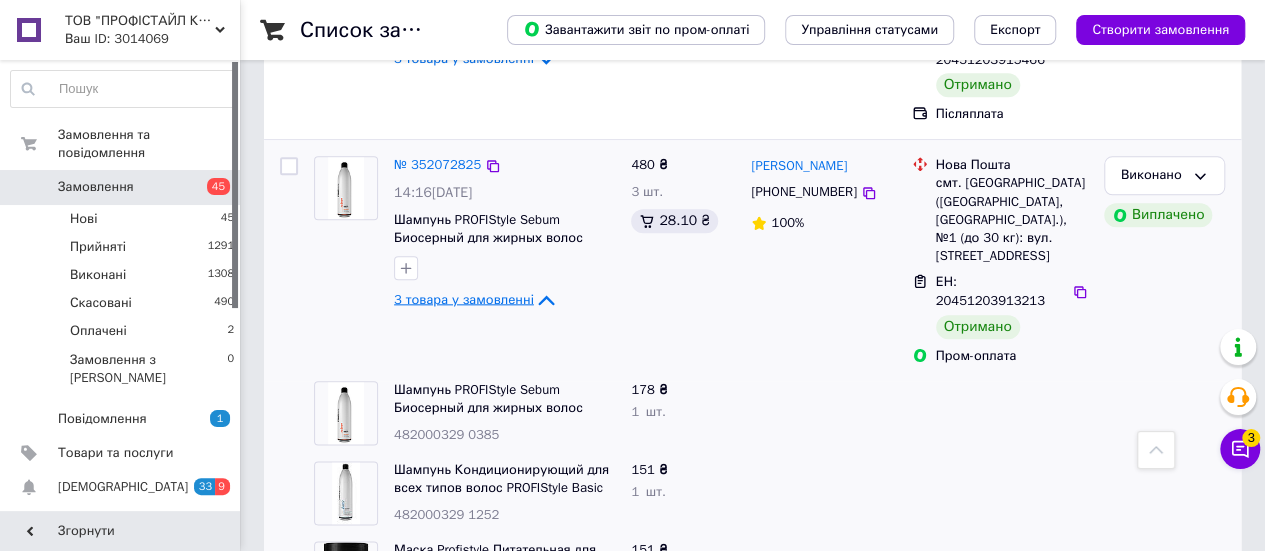 click on "3 товара у замовленні" at bounding box center [464, 299] 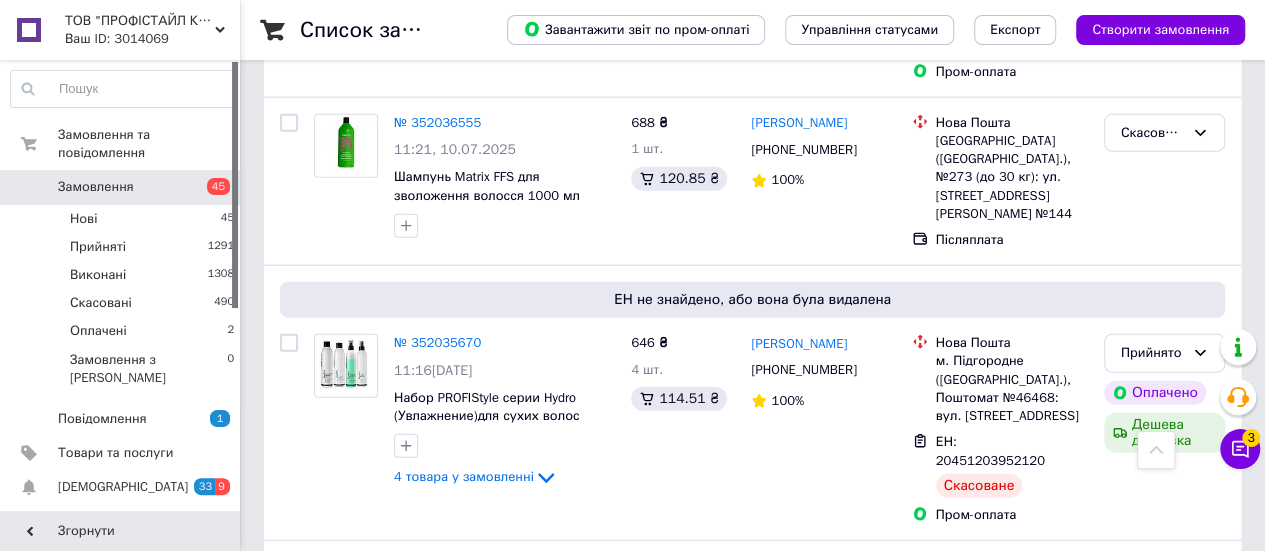 scroll, scrollTop: 2300, scrollLeft: 0, axis: vertical 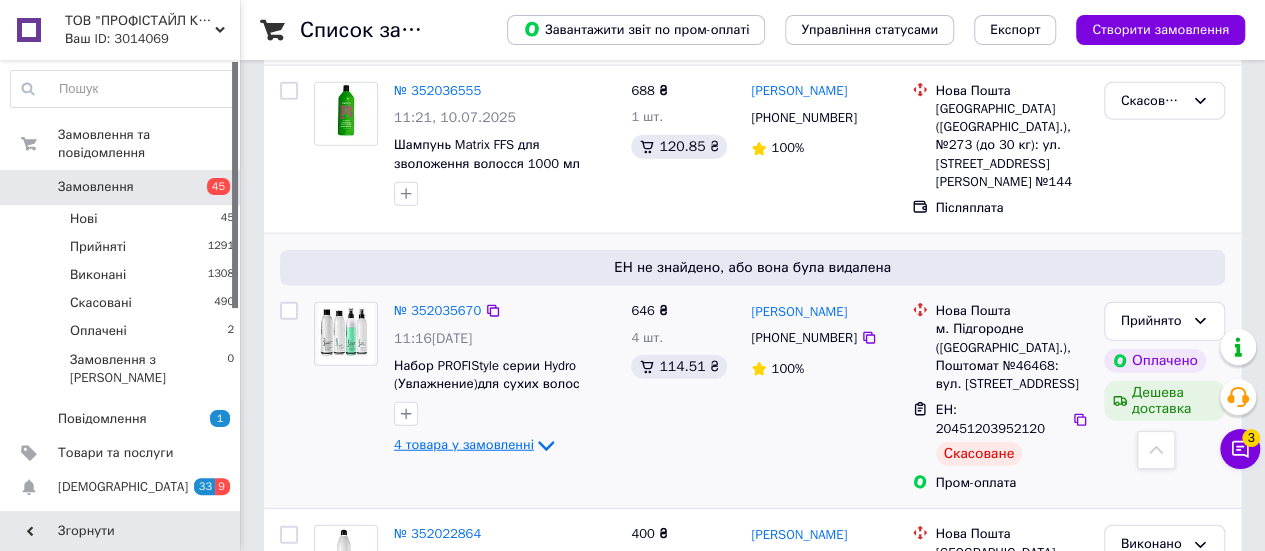 click on "4 товара у замовленні" at bounding box center (464, 445) 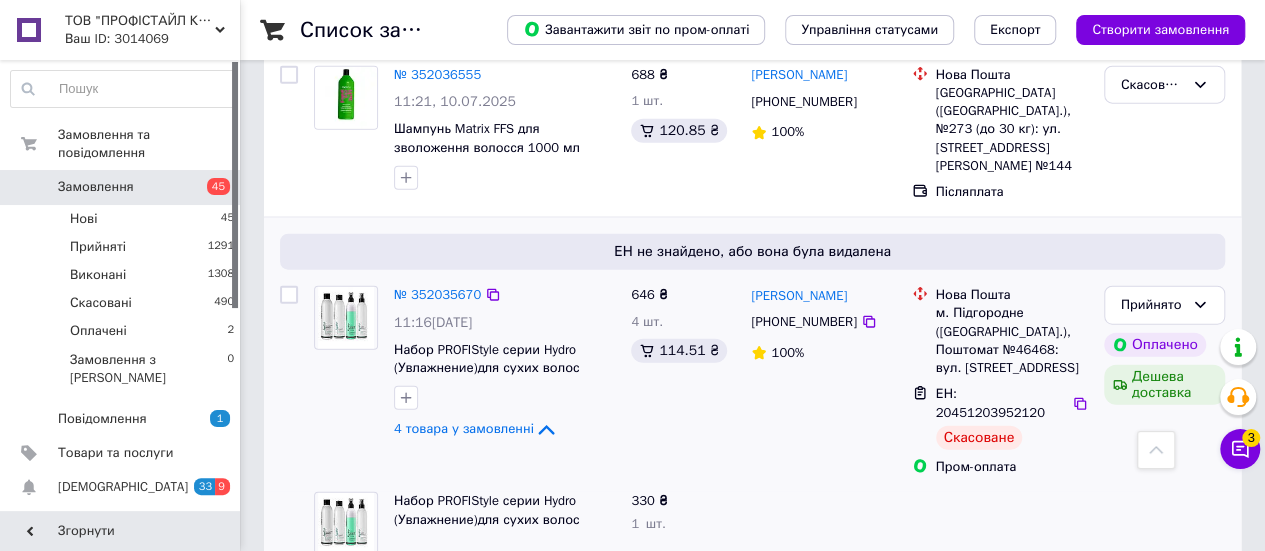 scroll, scrollTop: 2300, scrollLeft: 0, axis: vertical 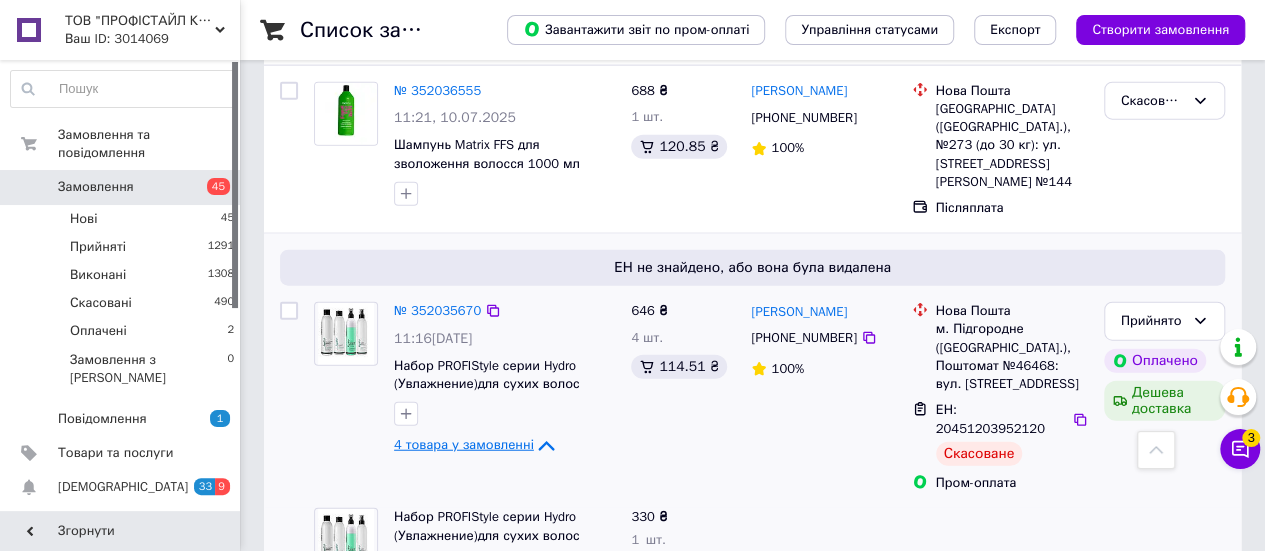 click on "4 товара у замовленні" at bounding box center [464, 445] 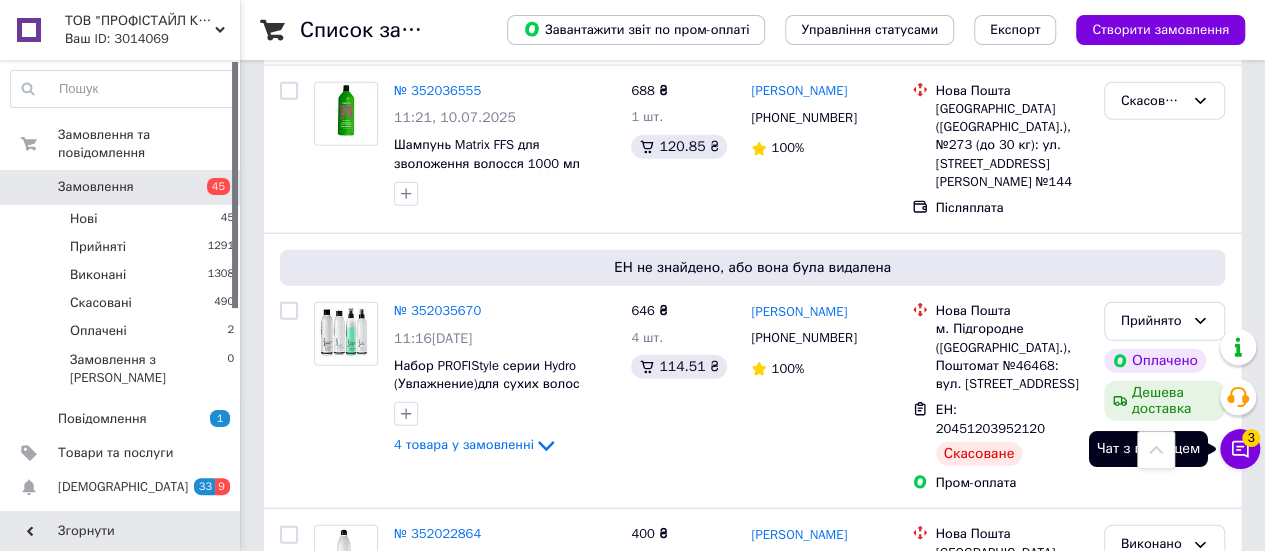 click 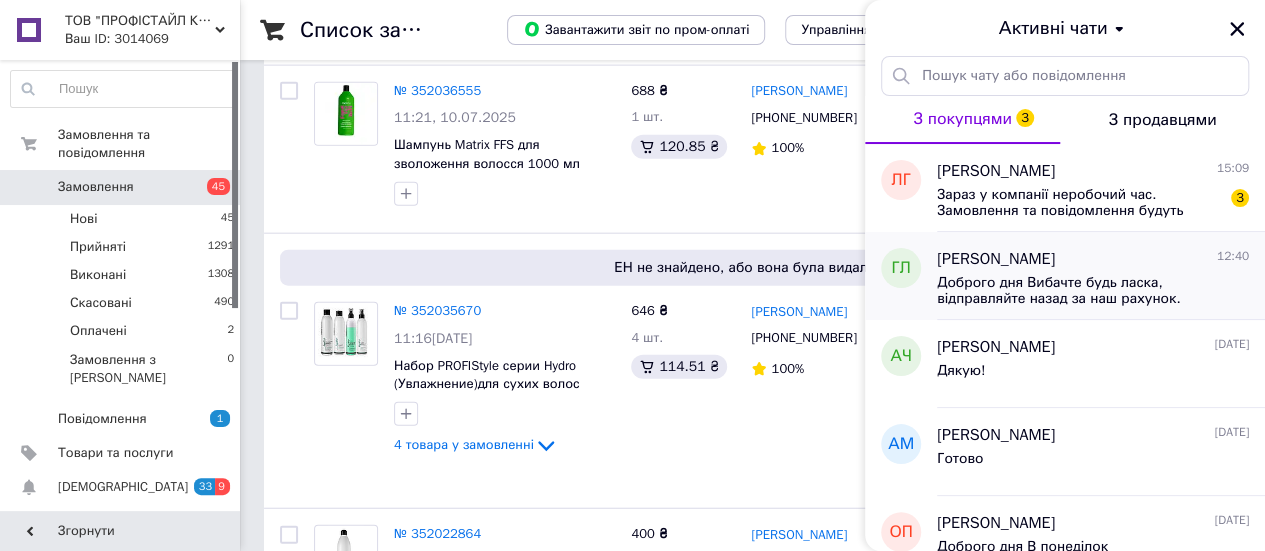 click on "Доброго дня
Вибачте будь ласка, відправляйте назад за наш рахунок. Маску направимо теж за наш рахунок" at bounding box center (1079, 291) 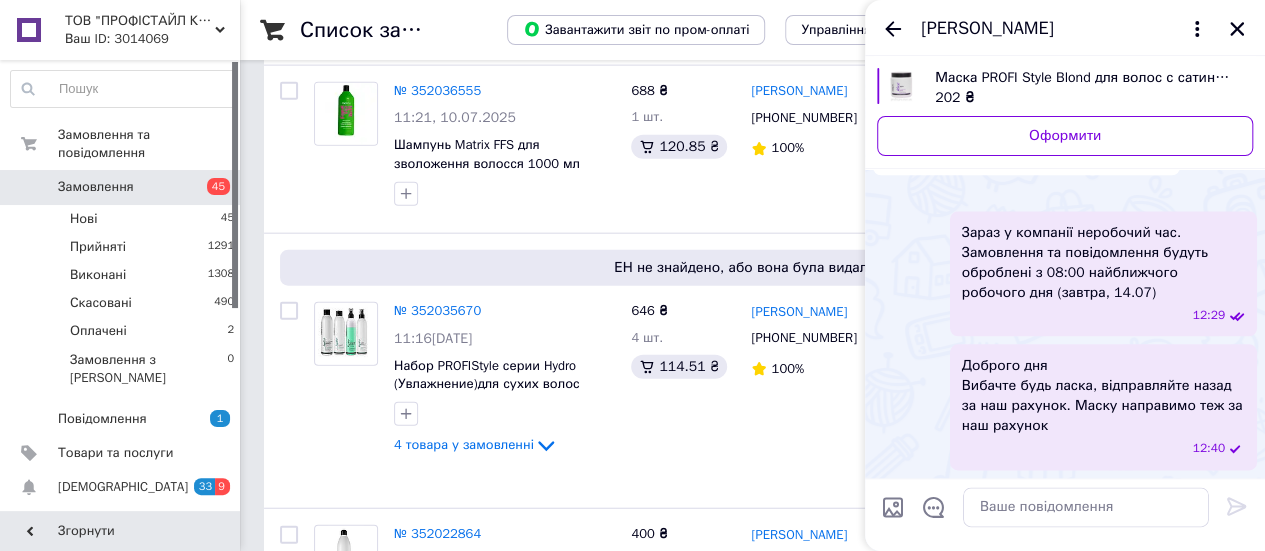scroll, scrollTop: 1104, scrollLeft: 0, axis: vertical 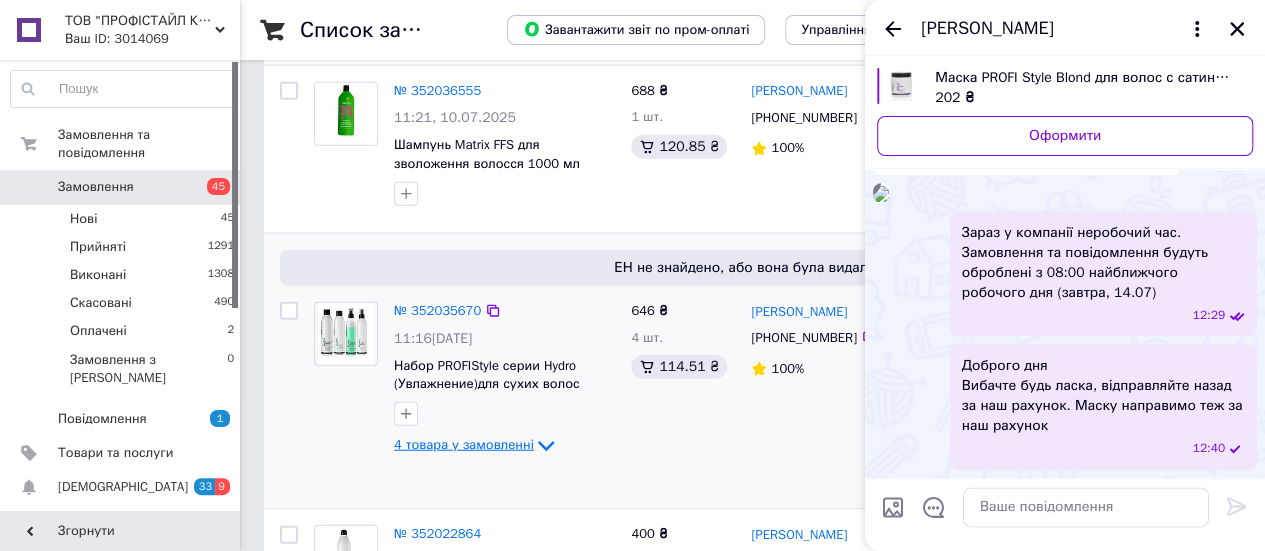 click on "4 товара у замовленні" at bounding box center (464, 445) 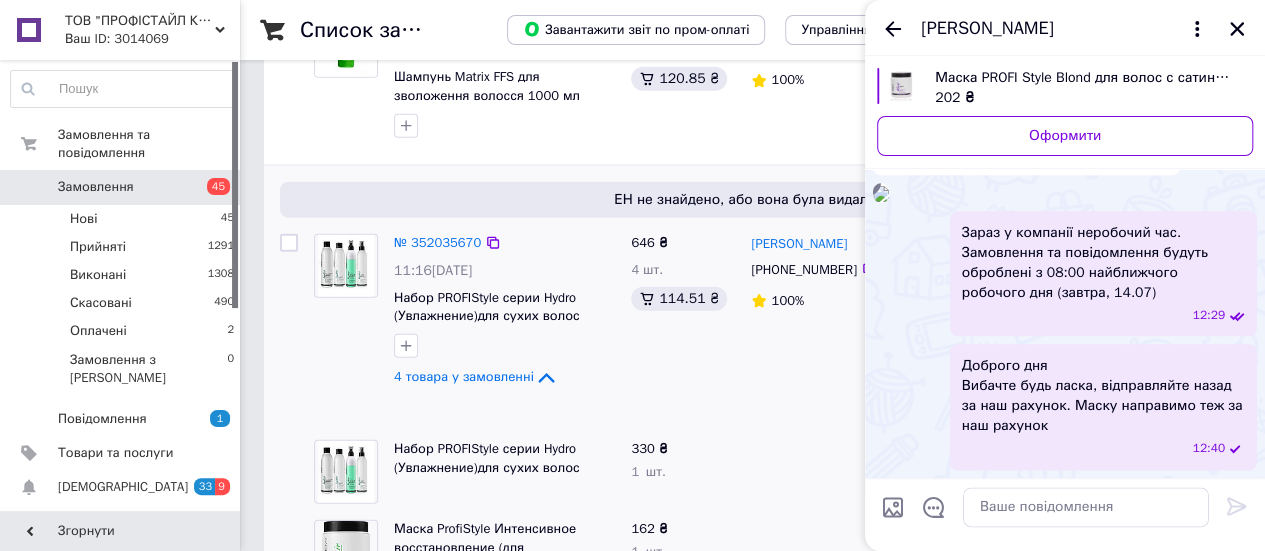 scroll, scrollTop: 2400, scrollLeft: 0, axis: vertical 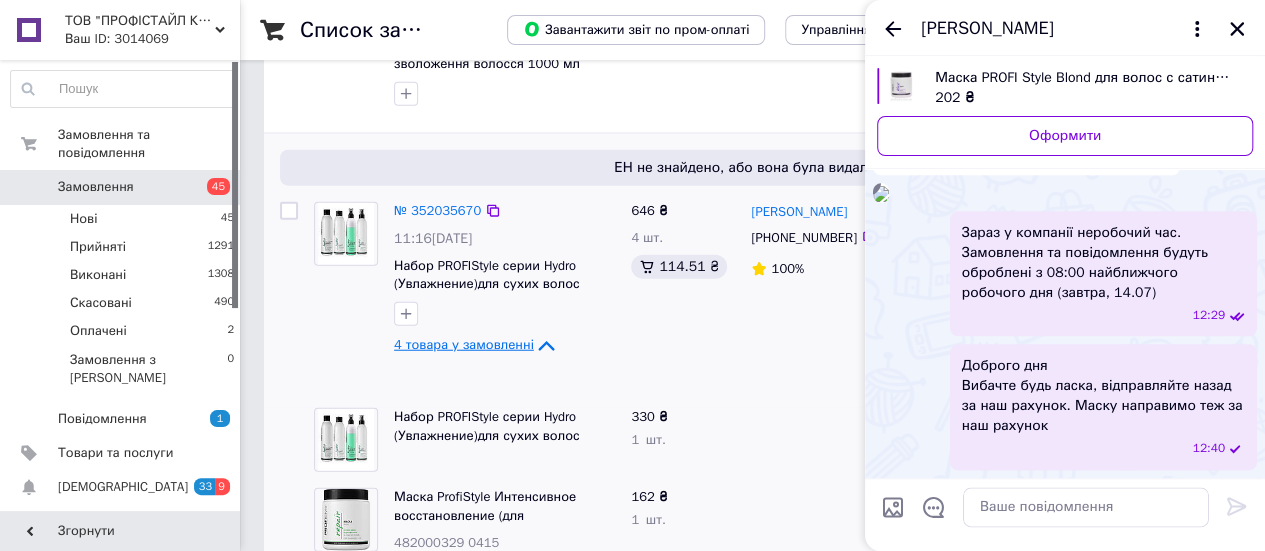 click on "4 товара у замовленні" at bounding box center (464, 345) 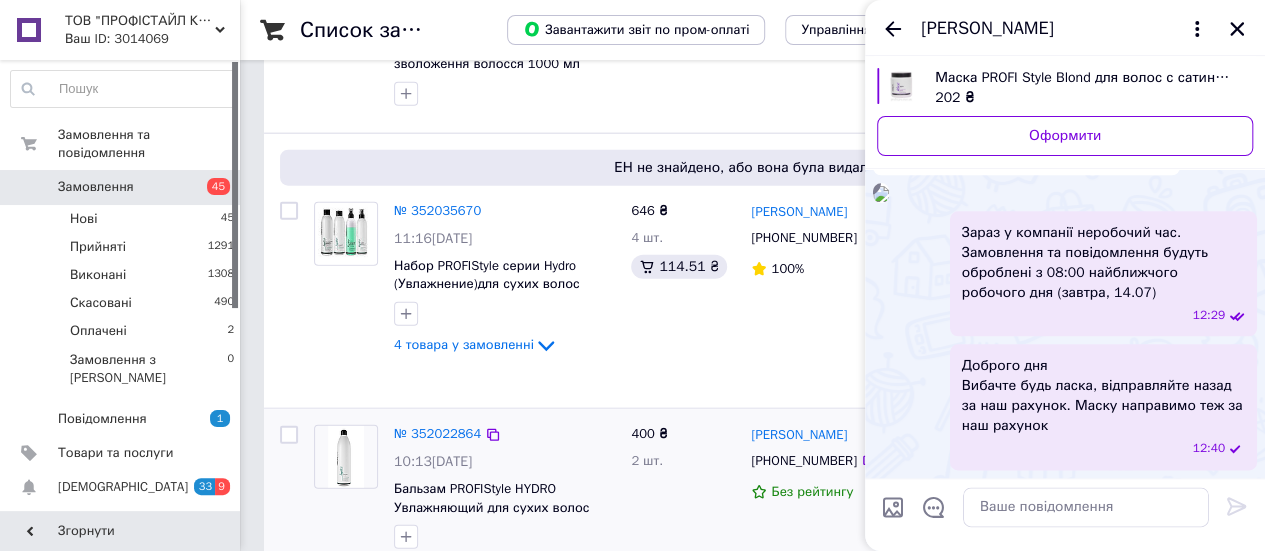scroll, scrollTop: 2300, scrollLeft: 0, axis: vertical 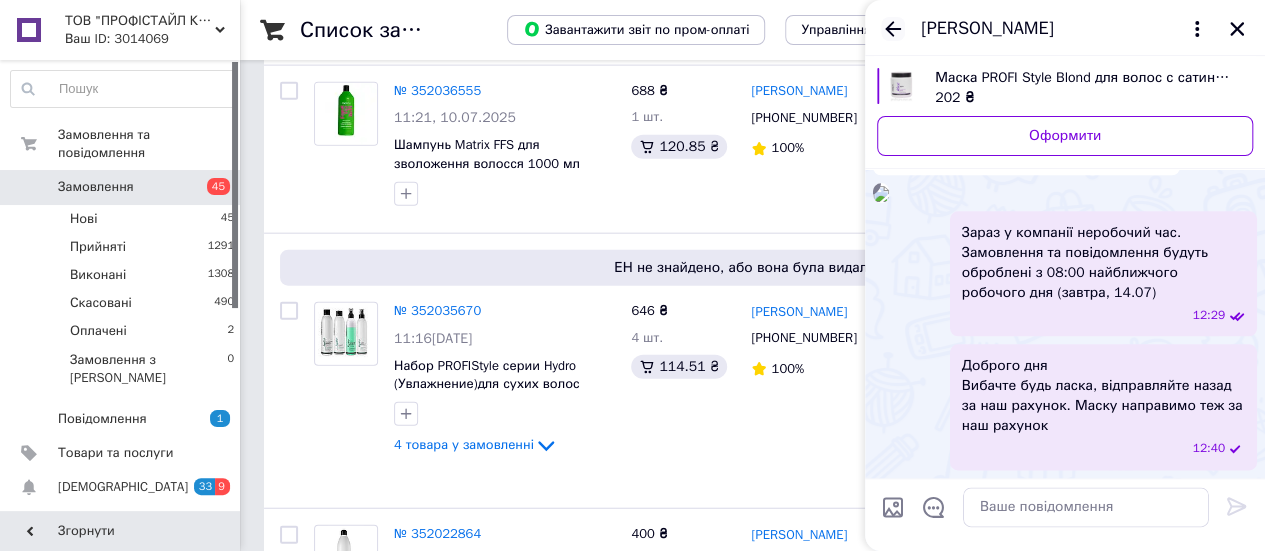 click 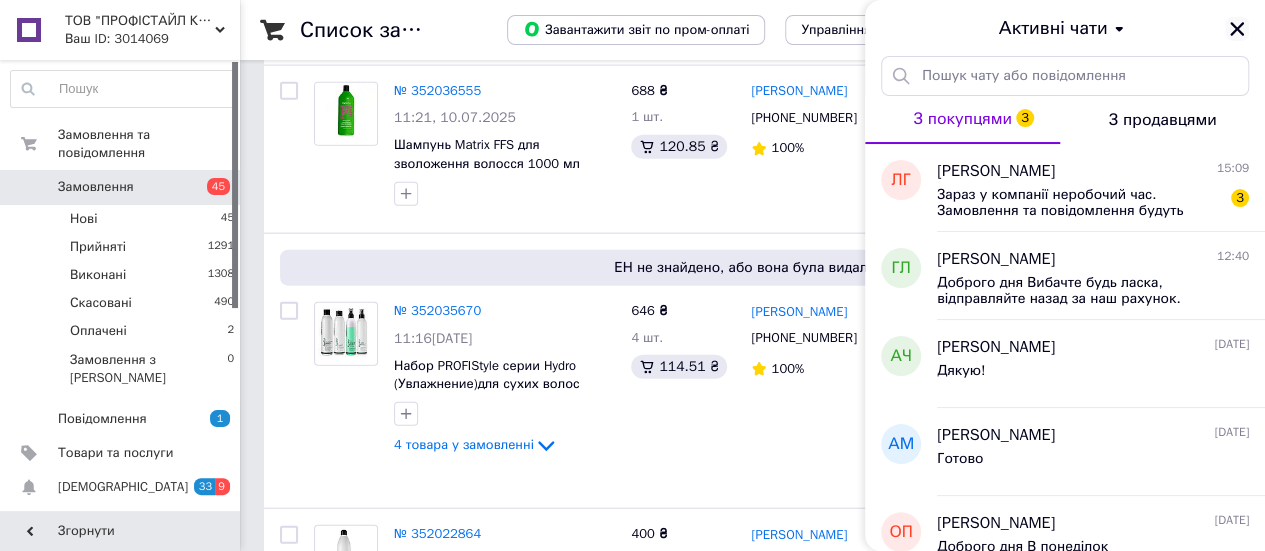 click 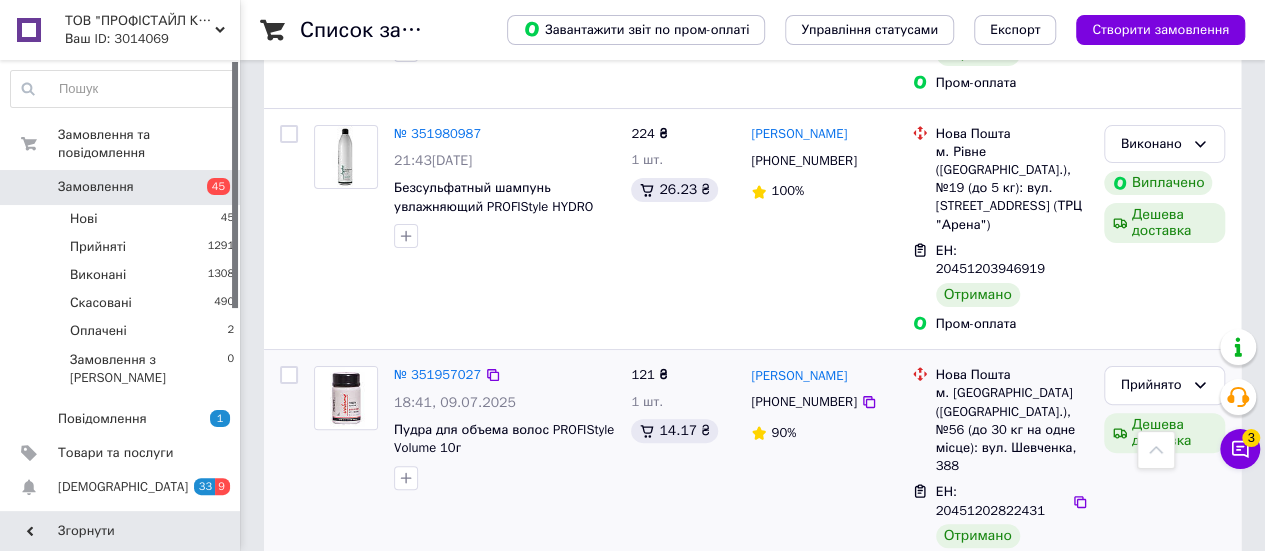 scroll, scrollTop: 3900, scrollLeft: 0, axis: vertical 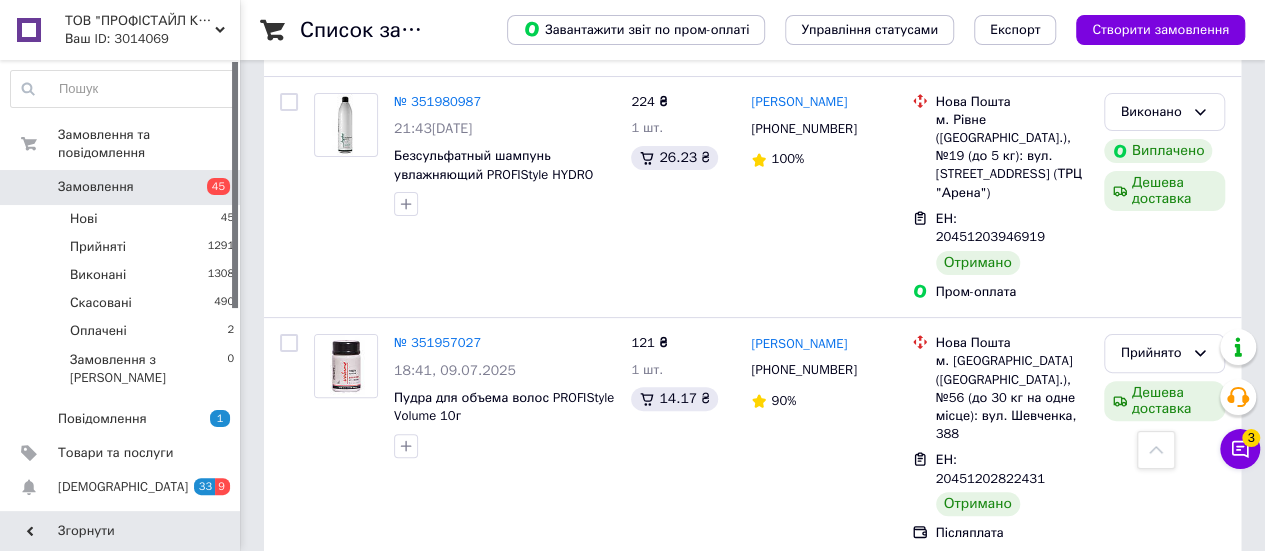 click on "Додати ЕН" at bounding box center (969, 753) 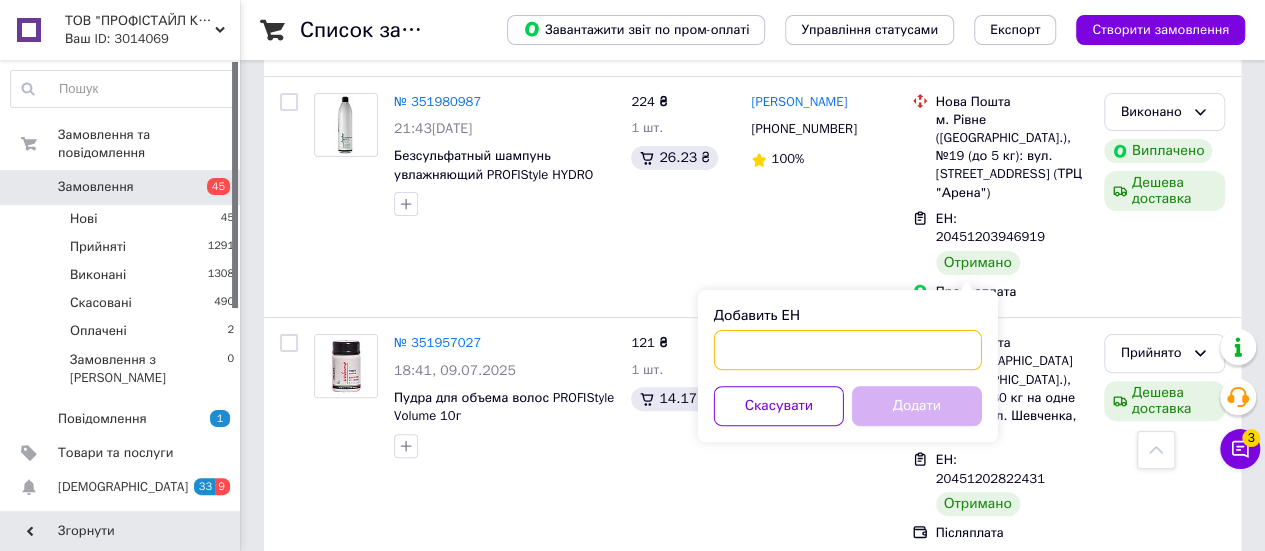 click on "Добавить ЕН" at bounding box center (848, 350) 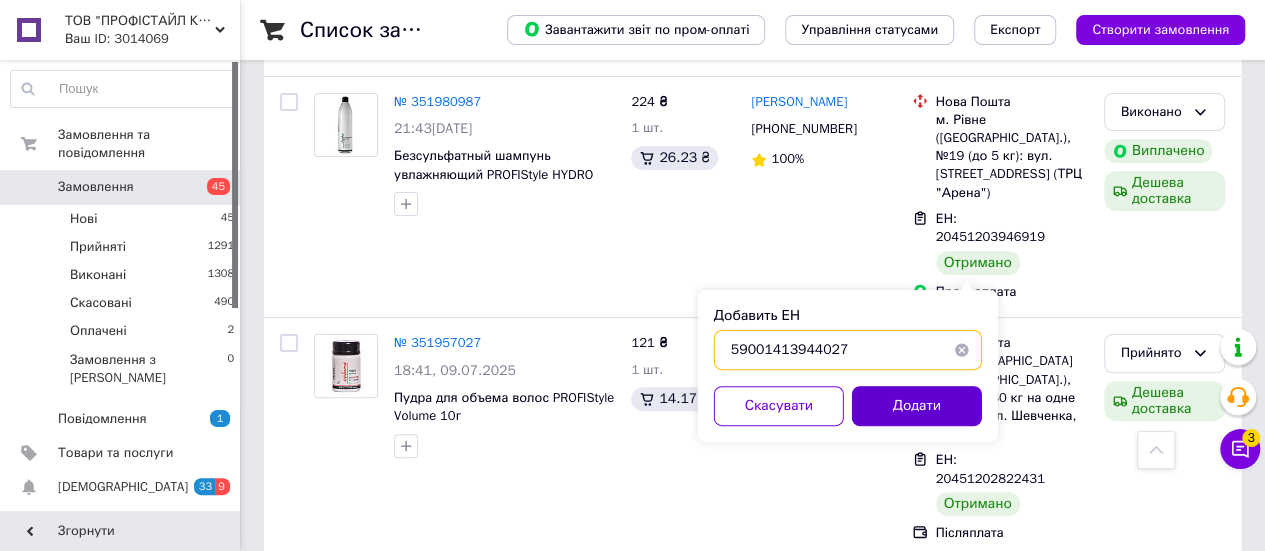 type on "59001413944027" 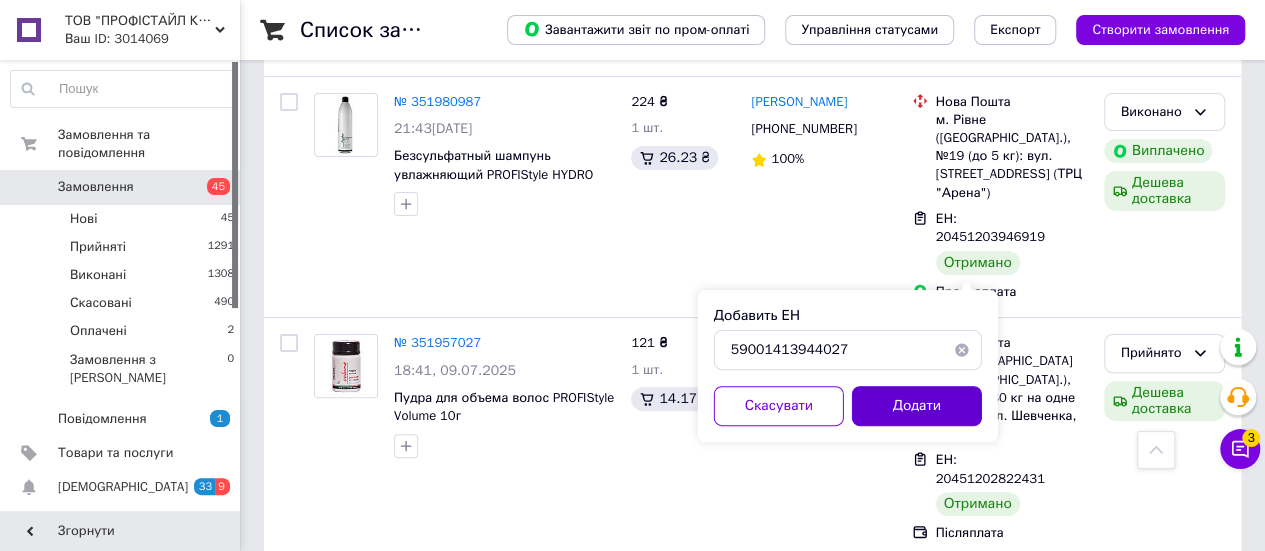 click on "Додати" at bounding box center (917, 406) 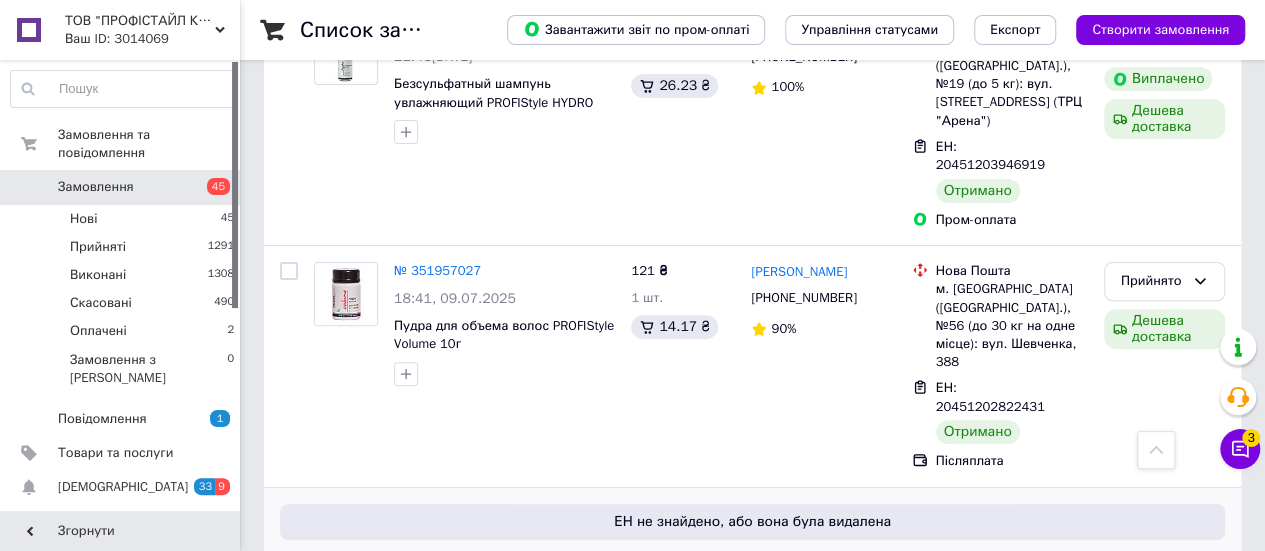scroll, scrollTop: 4004, scrollLeft: 0, axis: vertical 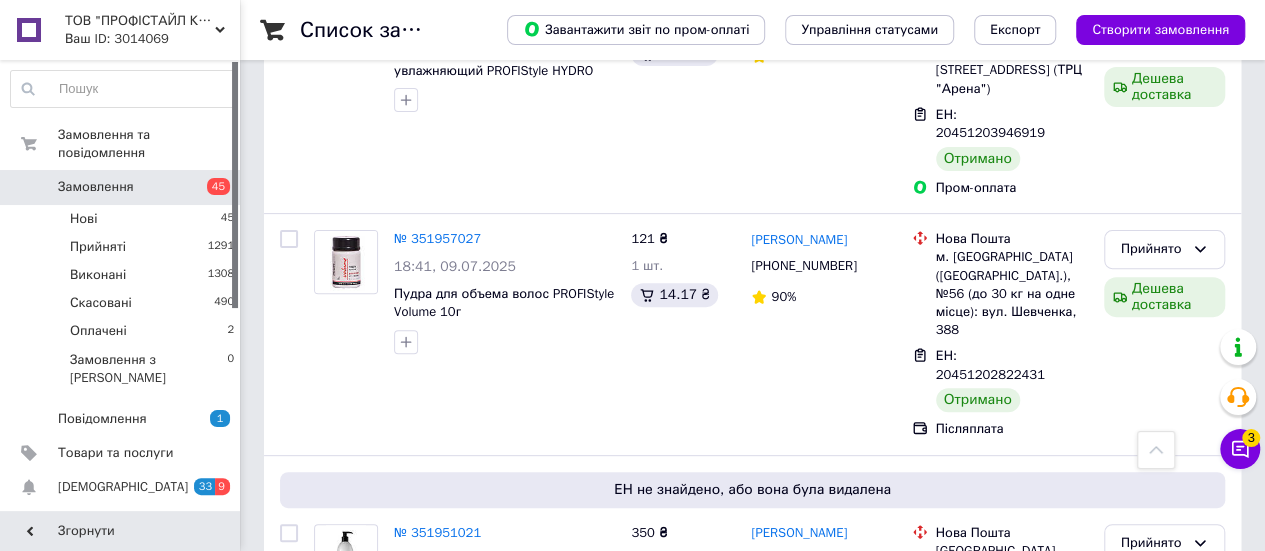 click on "3" at bounding box center (494, 1030) 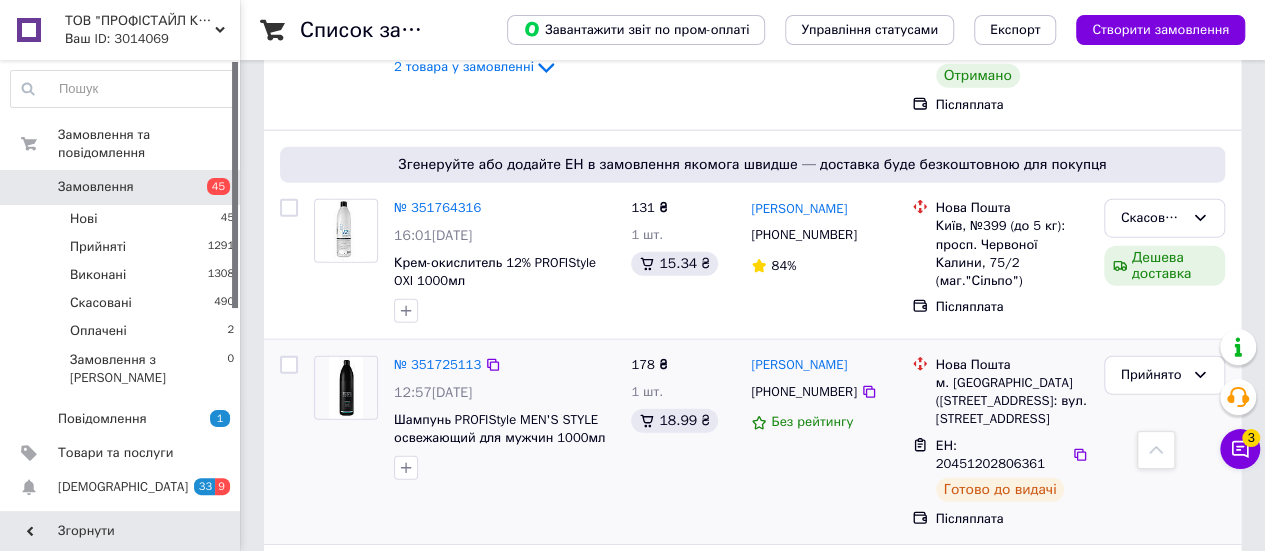 scroll, scrollTop: 2500, scrollLeft: 0, axis: vertical 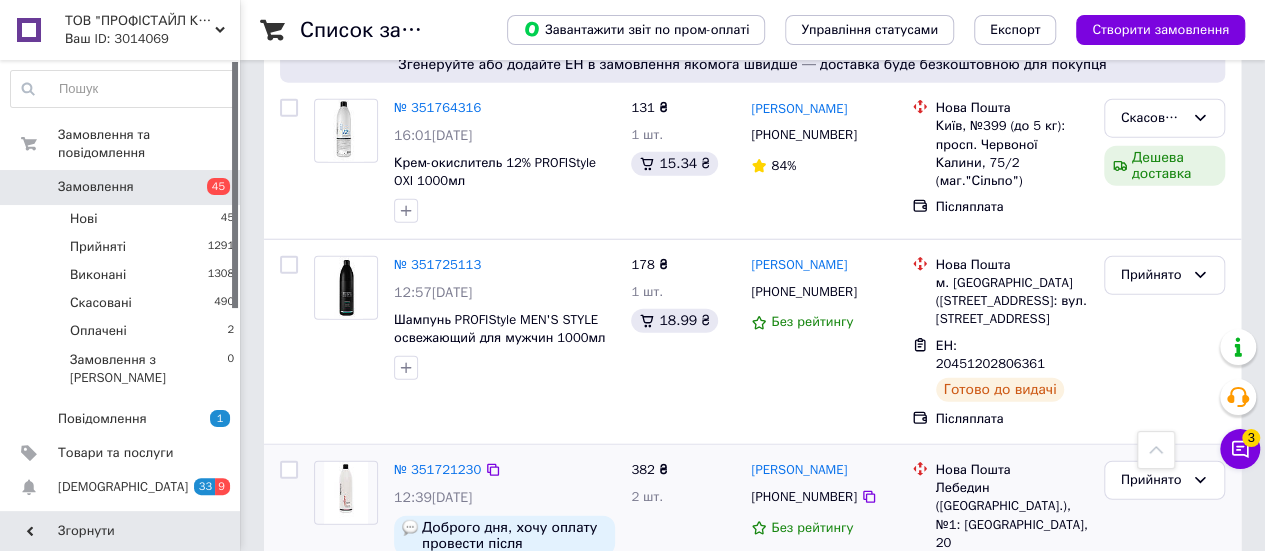 click on "2 товара у замовленні" at bounding box center [464, 651] 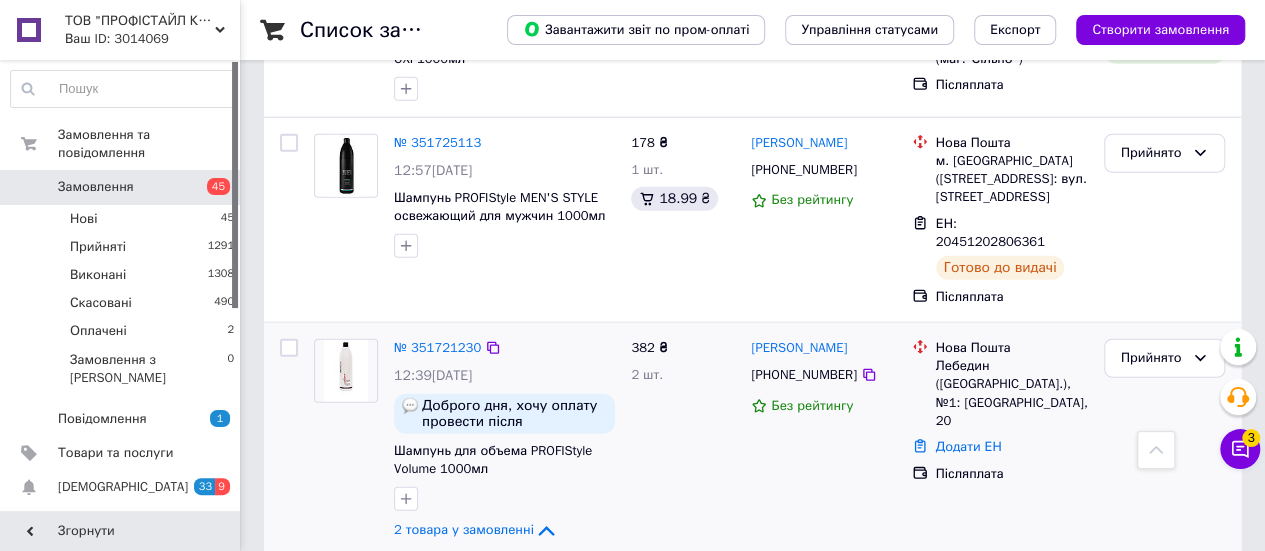 scroll, scrollTop: 2500, scrollLeft: 0, axis: vertical 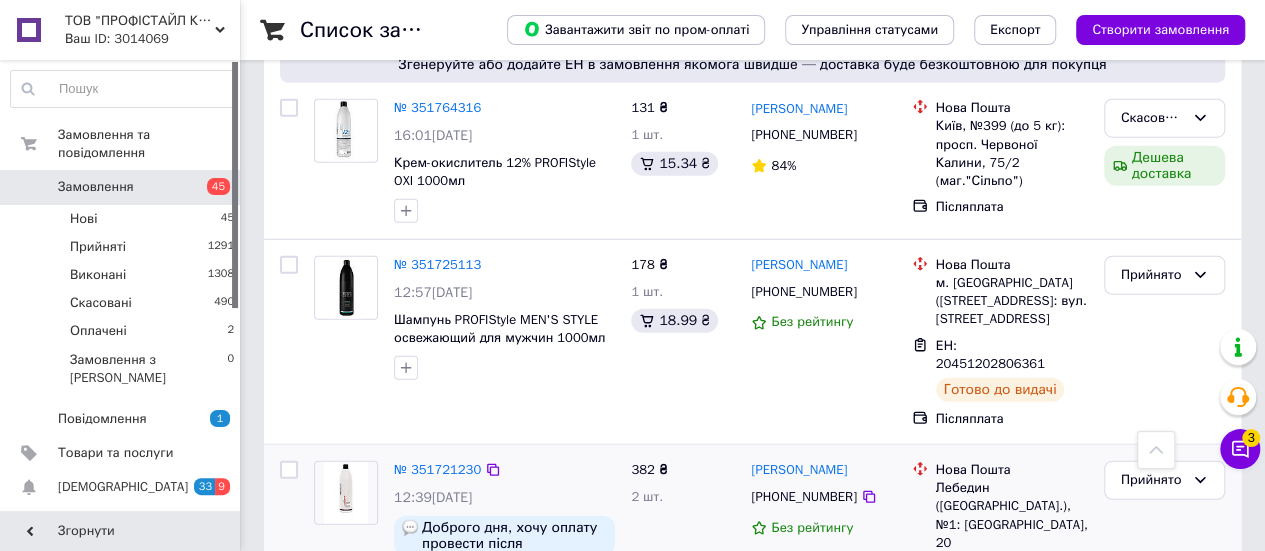 click on "2 товара у замовленні" at bounding box center [464, 651] 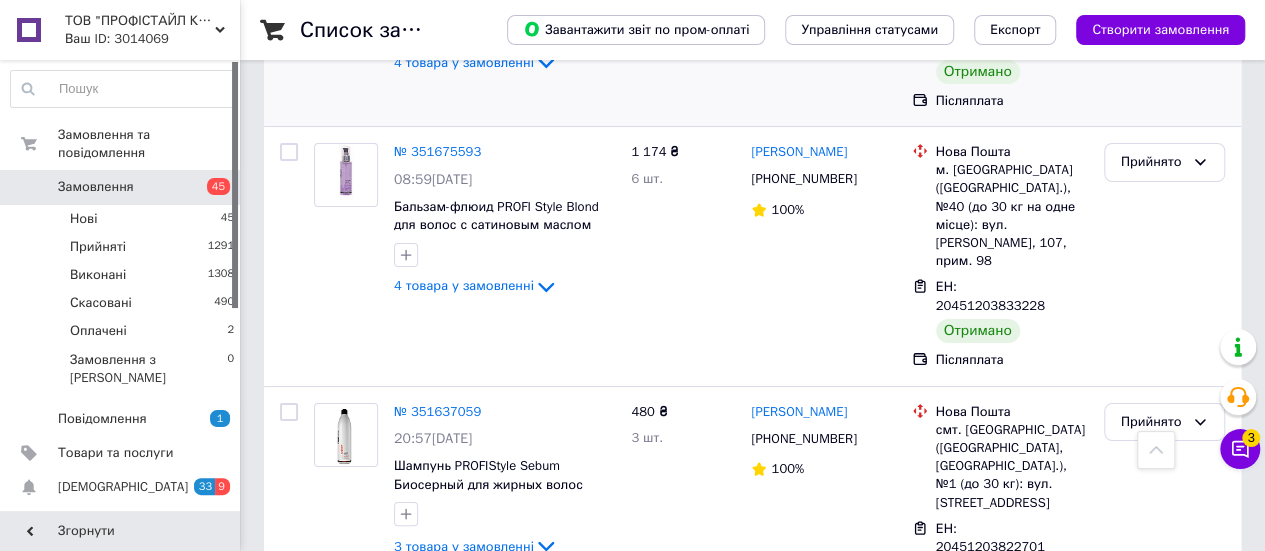scroll, scrollTop: 3762, scrollLeft: 0, axis: vertical 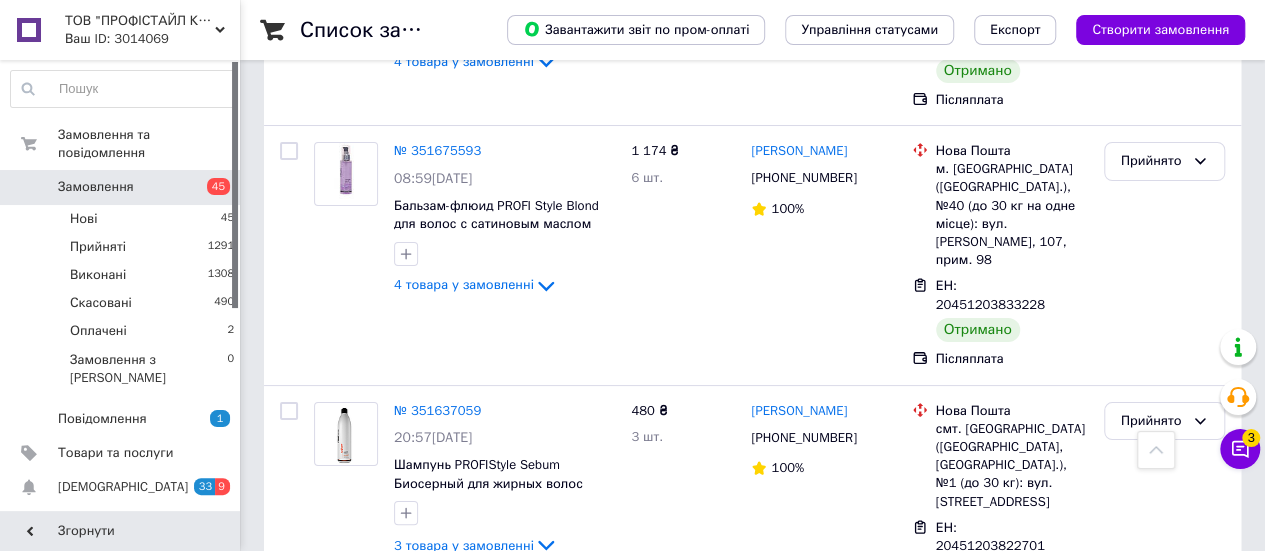 click on "4" at bounding box center (539, 931) 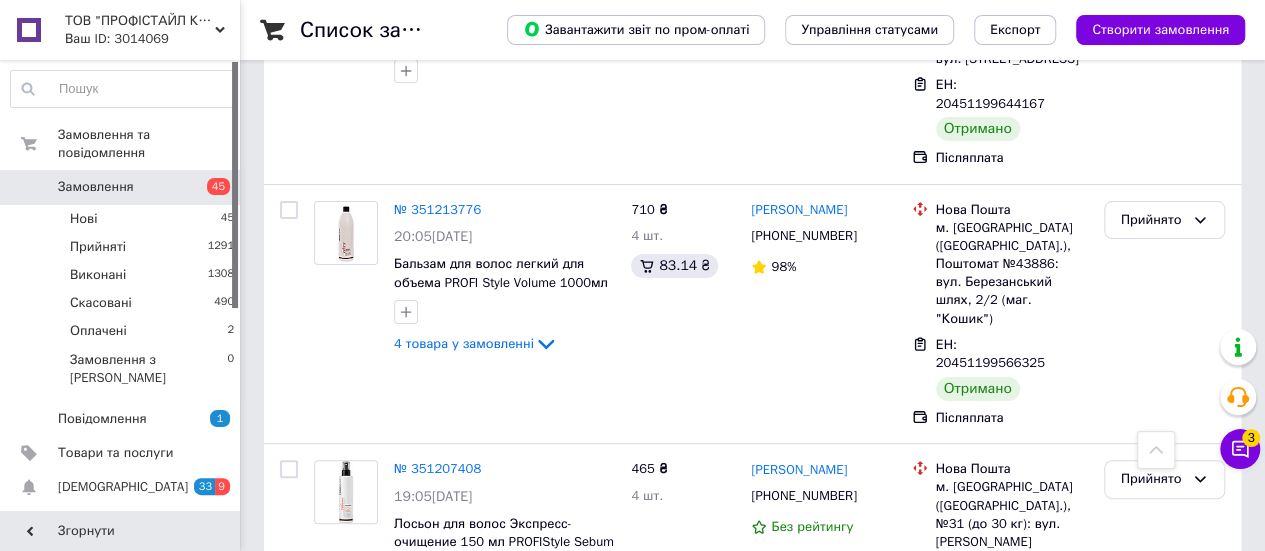 scroll, scrollTop: 3862, scrollLeft: 0, axis: vertical 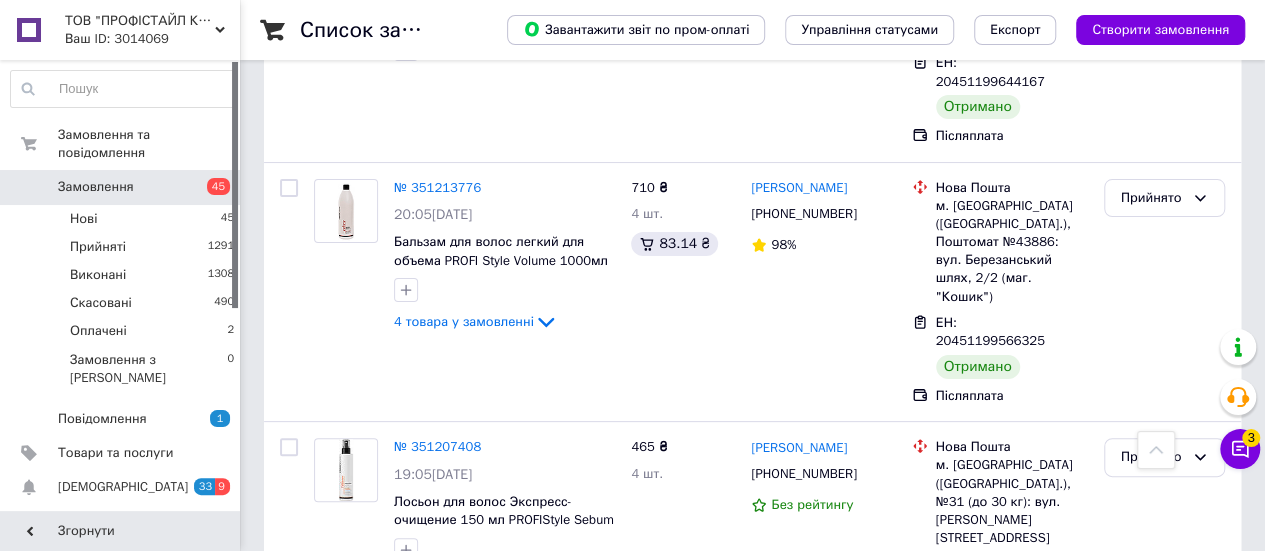click on "5" at bounding box center [584, 1053] 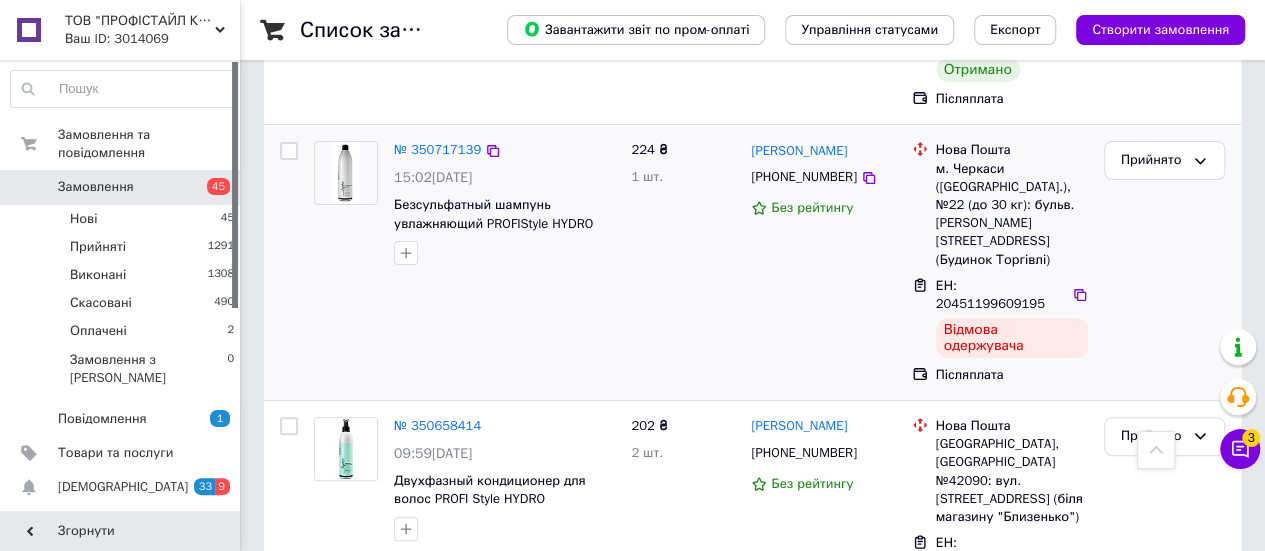 scroll, scrollTop: 3883, scrollLeft: 0, axis: vertical 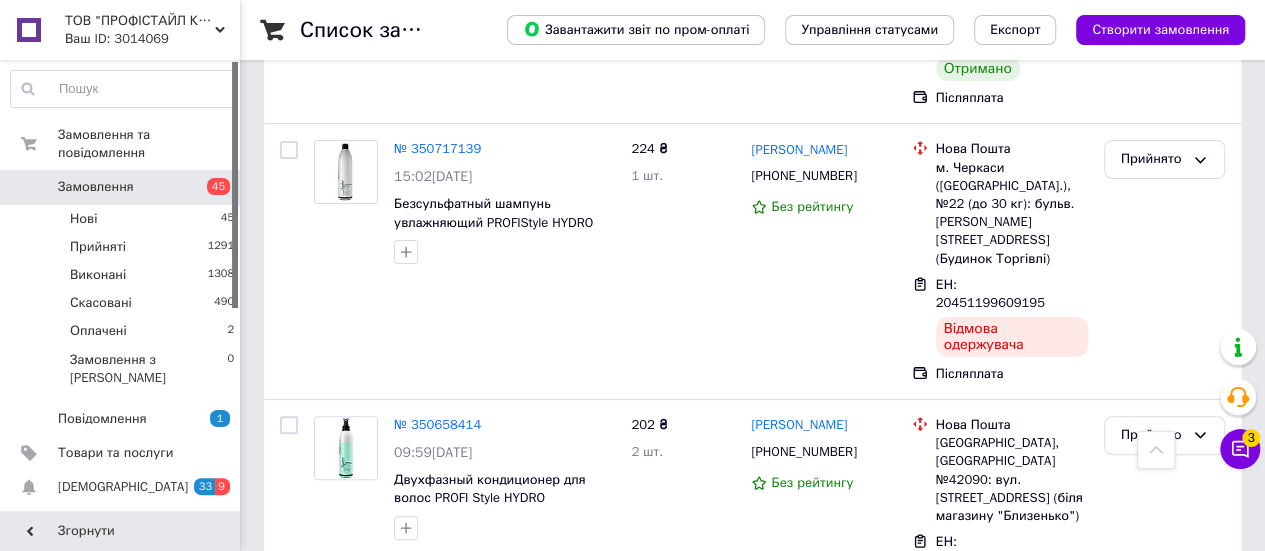 click on "6" at bounding box center (629, 1122) 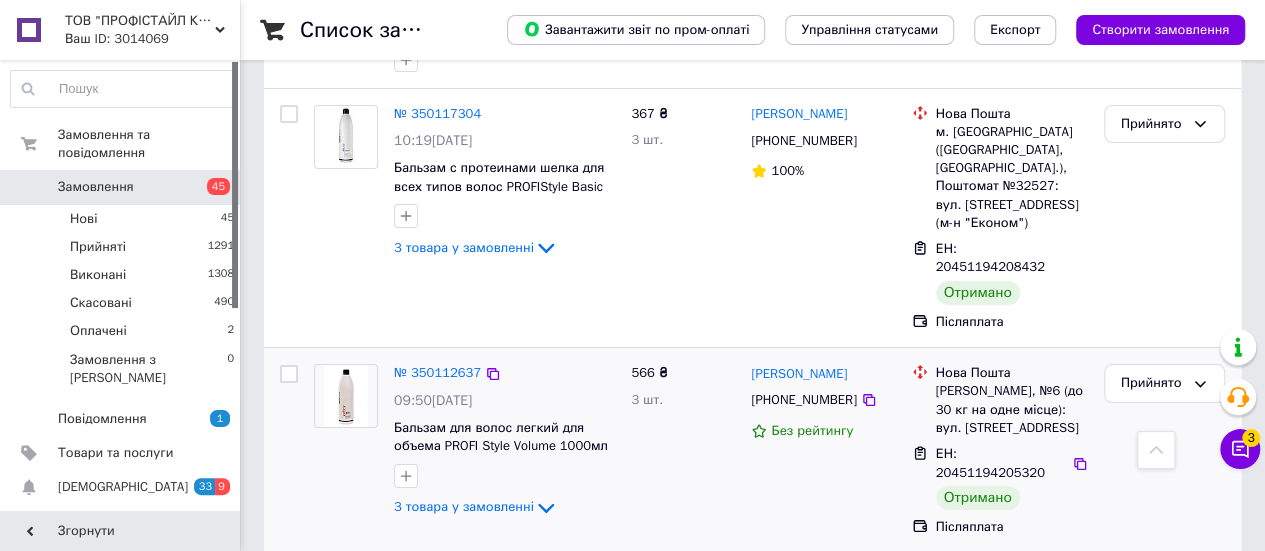 scroll, scrollTop: 3702, scrollLeft: 0, axis: vertical 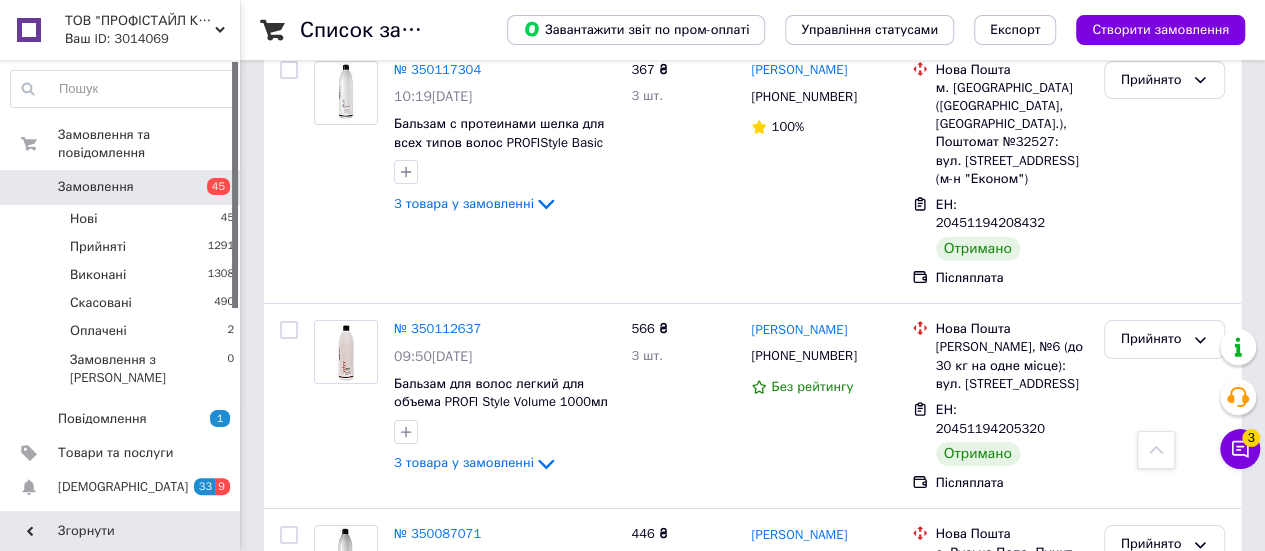 click on "7" at bounding box center (629, 1018) 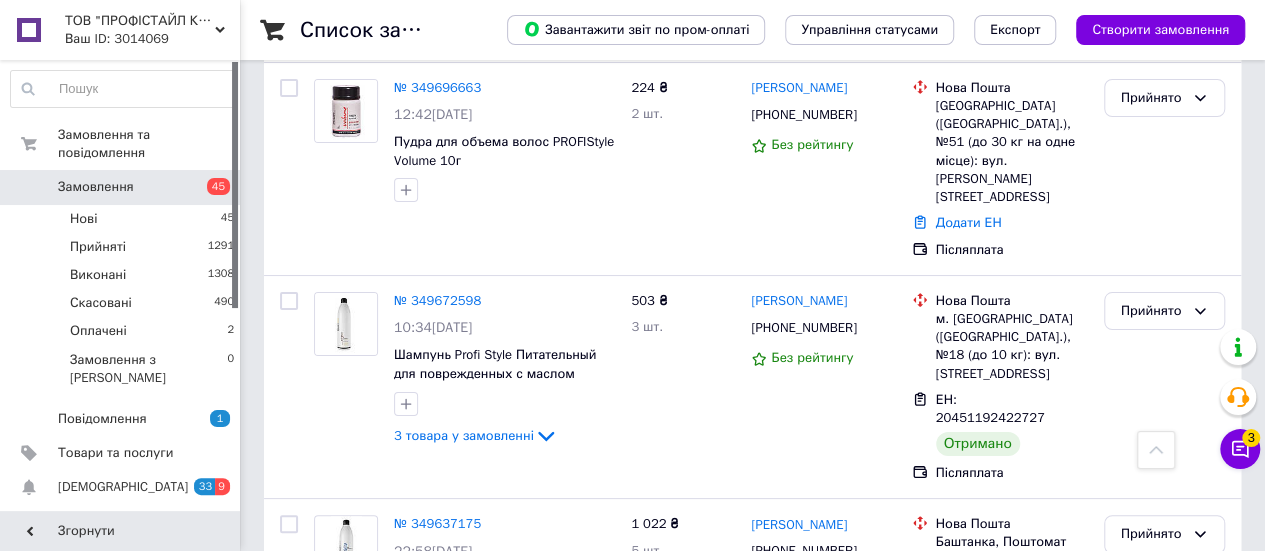 scroll, scrollTop: 3788, scrollLeft: 0, axis: vertical 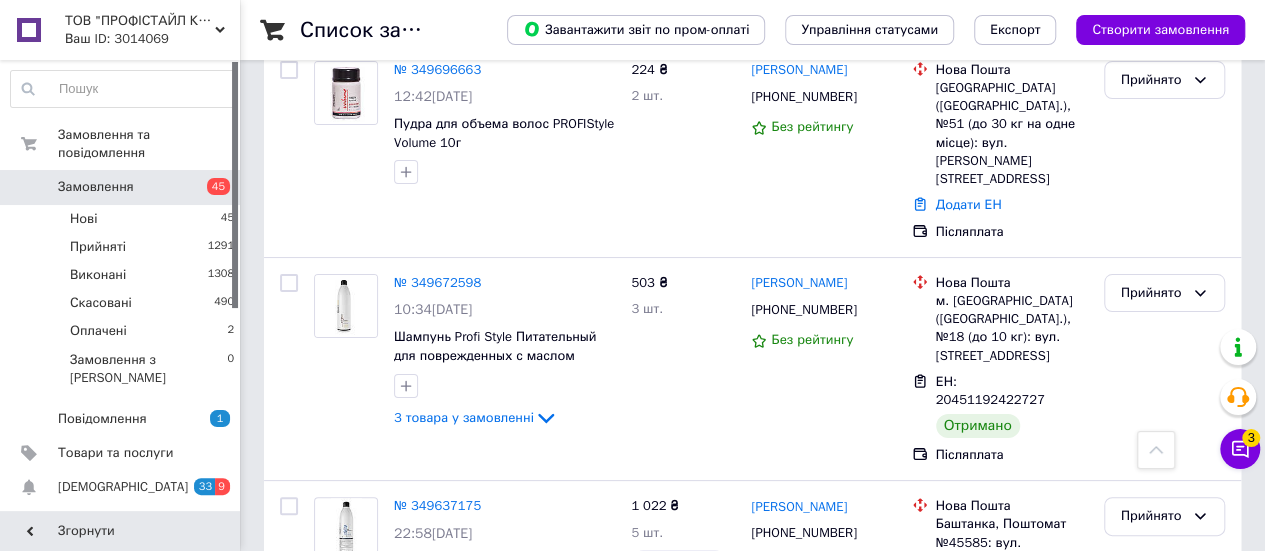 click on "1" at bounding box center (405, 1003) 